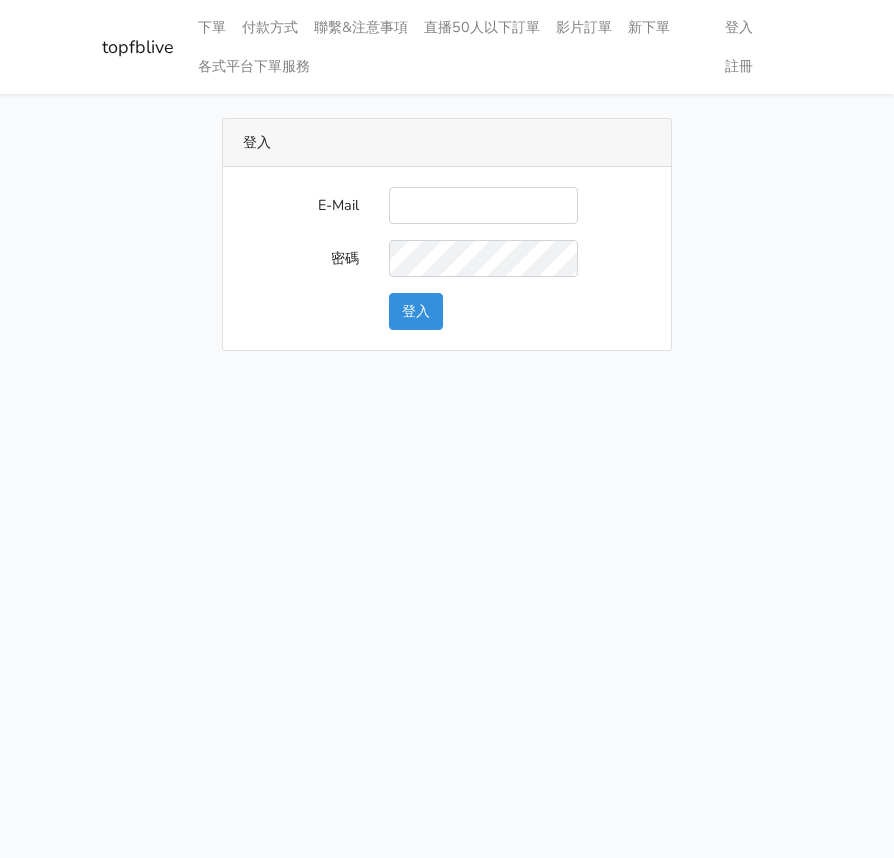 scroll, scrollTop: 0, scrollLeft: 0, axis: both 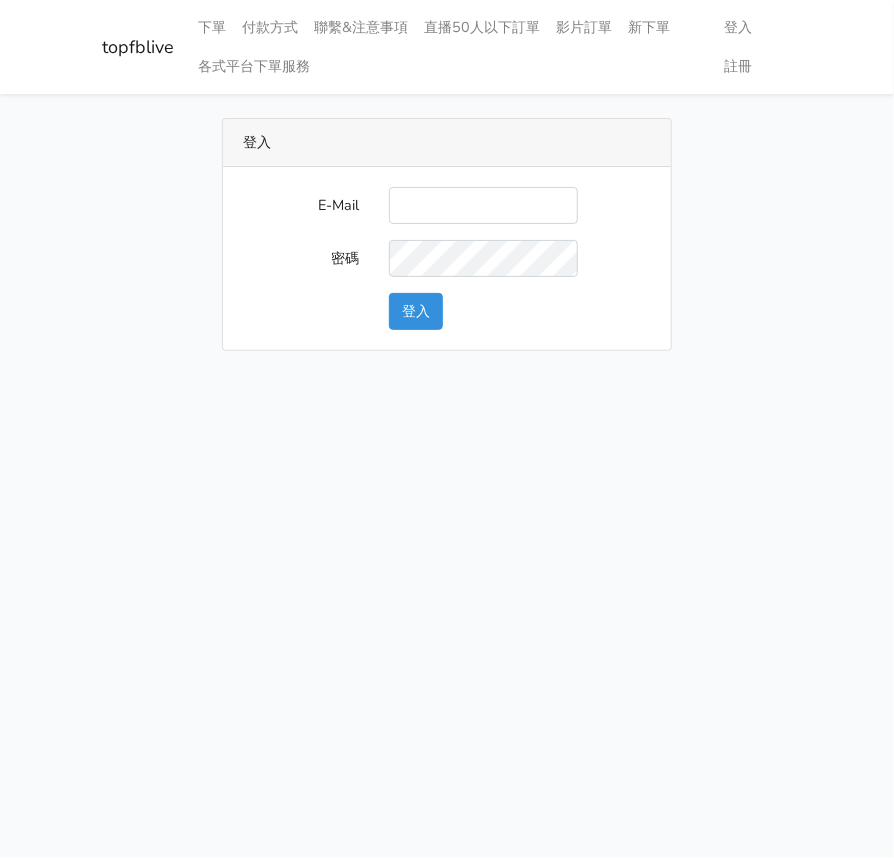 click on "E-Mail" at bounding box center [483, 205] 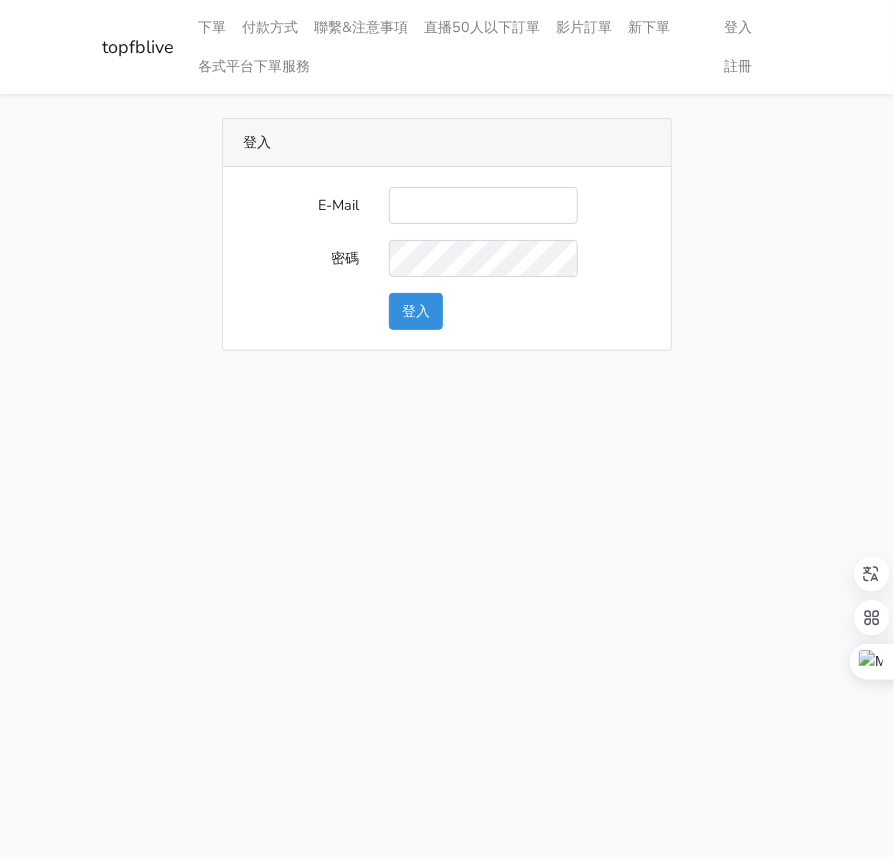 type on "[EMAIL]" 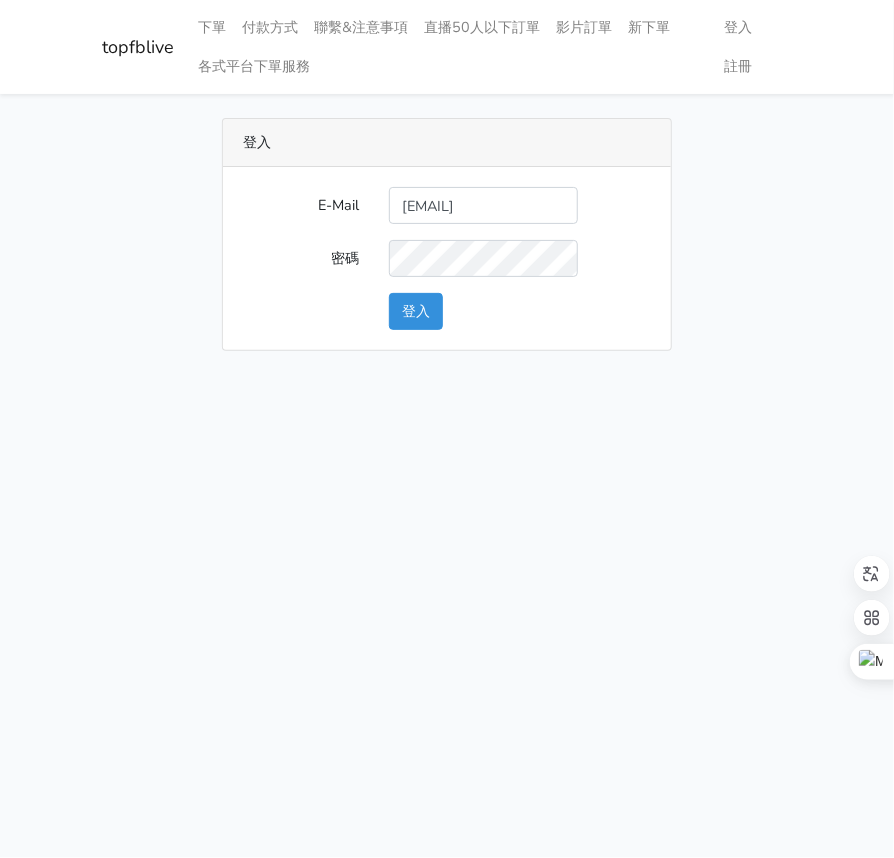 click on "E-Mail
[EMAIL]
密碼
登入" at bounding box center [447, 258] 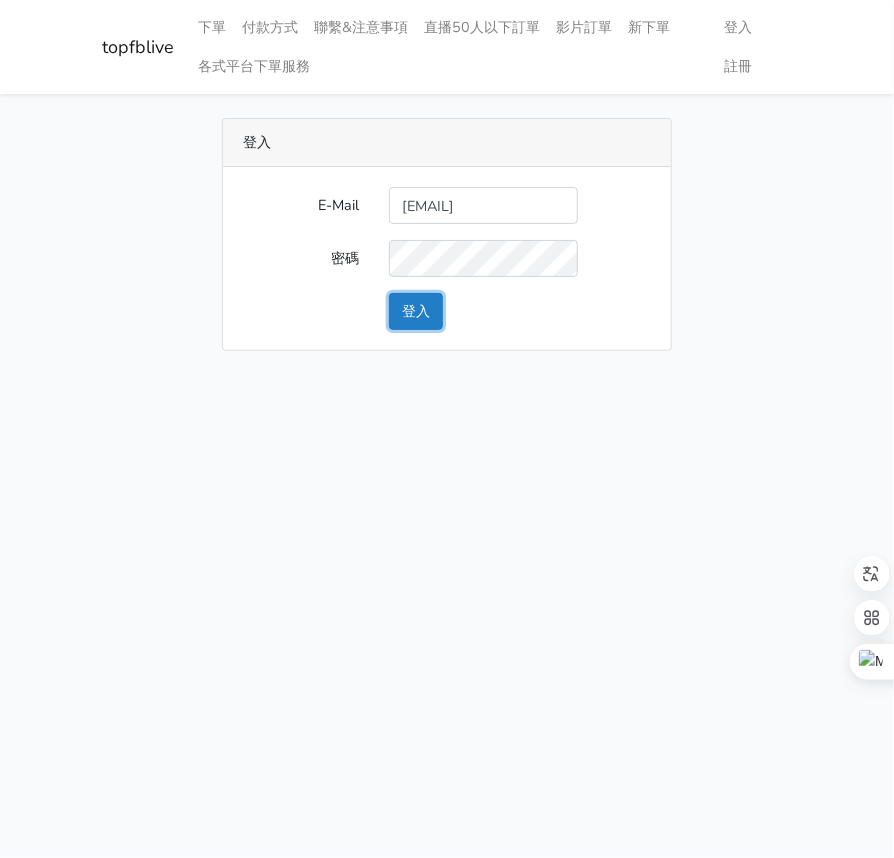 click on "登入" at bounding box center [416, 311] 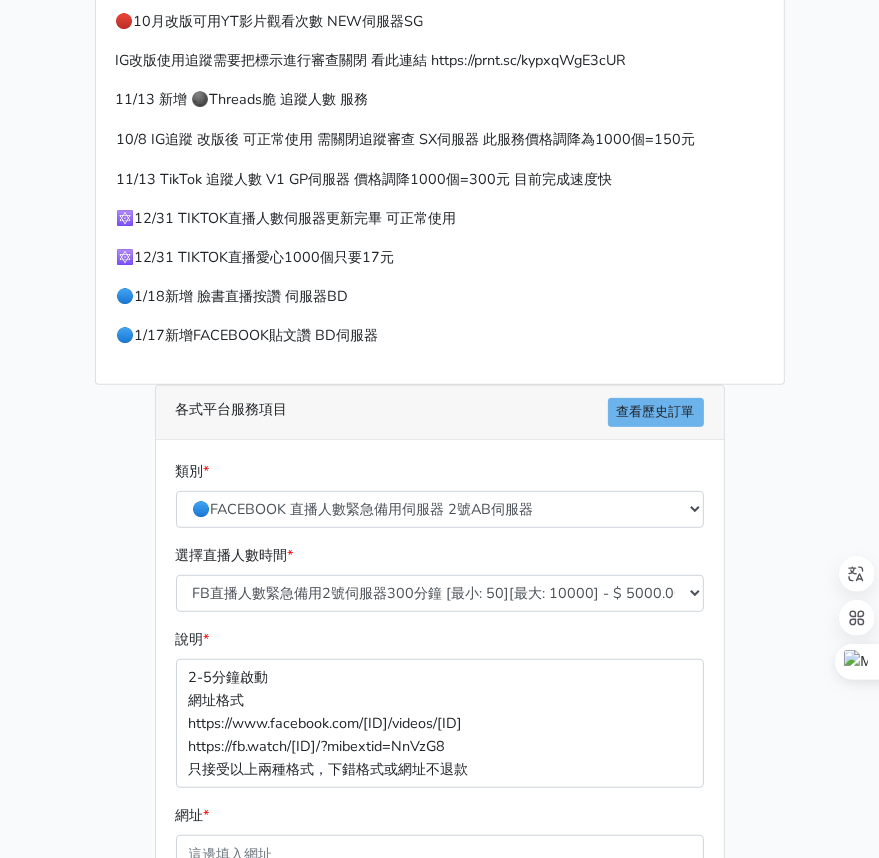 scroll, scrollTop: 400, scrollLeft: 0, axis: vertical 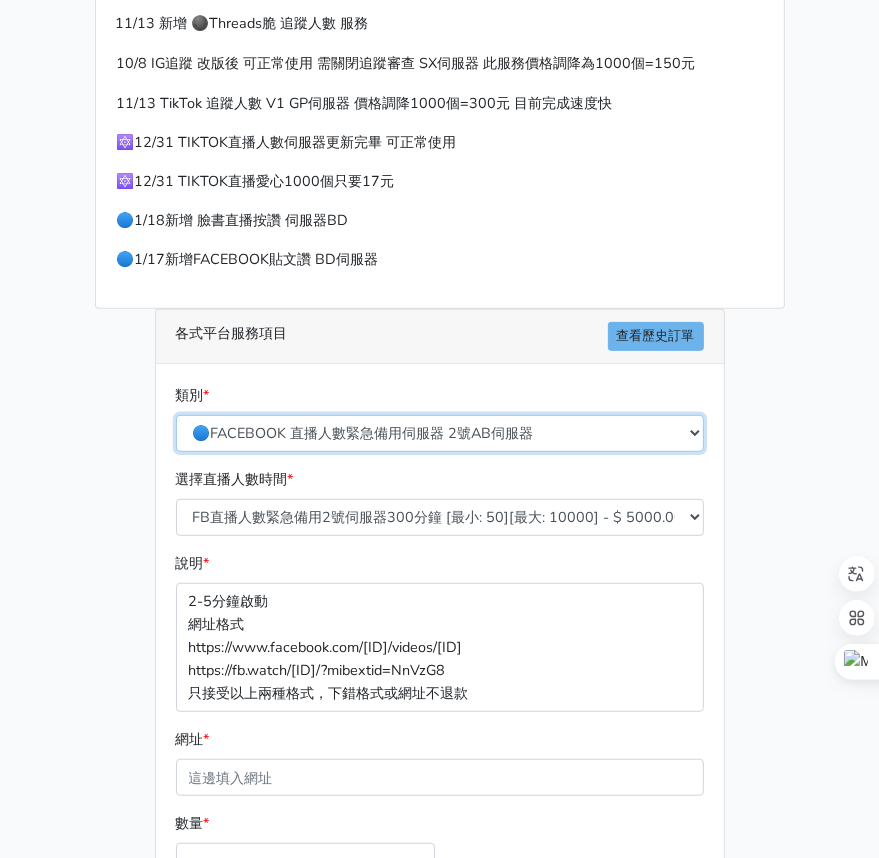 click on "🔵FACEBOOK 直播人數緊急備用伺服器 2號AB伺服器
🔵FACEBOOK 網軍專用貼文留言 安全保密
🔵FACEBOOK 直播人數伺服器 快進
🔵9/30 FACEBOOK 直播人數緩慢進場緩慢退場 台灣獨家
🔵FACEBOOK 直播人數緊急備用伺服器 J1
🔵FACEBOOK按讚-追蹤-評論-社團成員-影片觀看-短影片觀看
🔵台灣帳號FACEBOOK按讚、表情、分享、社團、追蹤服務" at bounding box center [440, 433] 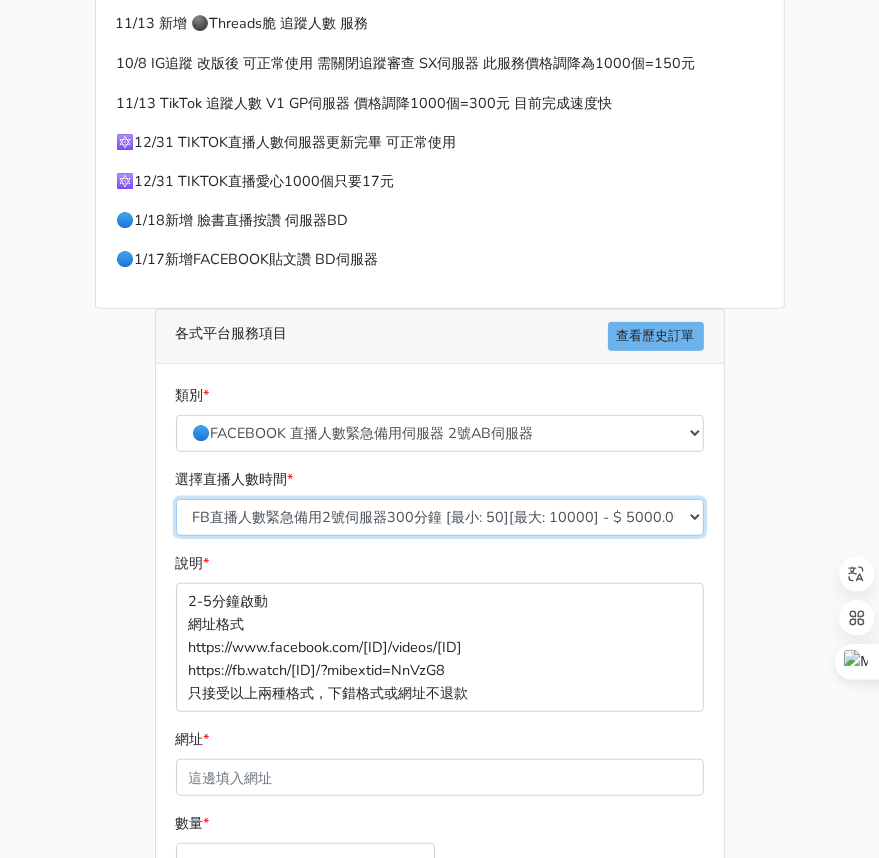 click on "FB直播人數緊急備用2號伺服器300分鐘 [最小: 50][最大: 10000] - $ 5000.000000 FB直播人數緊急備用2號伺服器60分鐘 [最小: 50][最大: 10000] - $ 1000.000000 FB直播人數緊急備用2號伺服器90分鐘 [最小: 50][最大: 10000] - $ 1500.000000 FB直播人數緊急備用2號伺服器120分鐘 [最小: 50][最大: 10000] - $ 2000.000000 FB直播人數緊急備用2號伺服器150分鐘 [最小: 50][最大: 10000] - $ 2500.000000 FB直播人數緊急備用2號伺服器180分鐘 [最小: 50][最大: 10000] - $ 3000.000000 FB直播人數緊急備用2號伺服器240分鐘 [最小: 50][最大: 10000] - $ 4000.000000 FB直播人數緊急備用2號伺服器360分鐘  [最小: 50][最大: 10000] - $ 6000.000000" at bounding box center [440, 517] 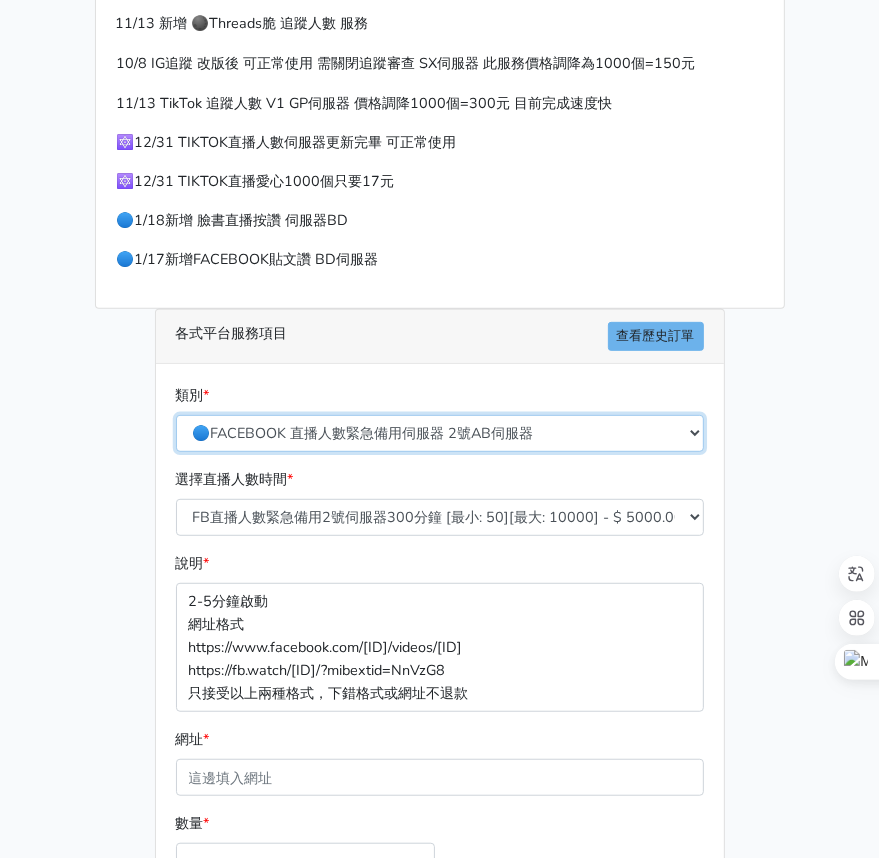 click on "🔵FACEBOOK 直播人數緊急備用伺服器 2號AB伺服器
🔵FACEBOOK 網軍專用貼文留言 安全保密
🔵FACEBOOK 直播人數伺服器 快進
🔵9/30 FACEBOOK 直播人數緩慢進場緩慢退場 台灣獨家
🔵FACEBOOK 直播人數緊急備用伺服器 J1
🔵FACEBOOK按讚-追蹤-評論-社團成員-影片觀看-短影片觀看
🔵台灣帳號FACEBOOK按讚、表情、分享、社團、追蹤服務" at bounding box center [440, 433] 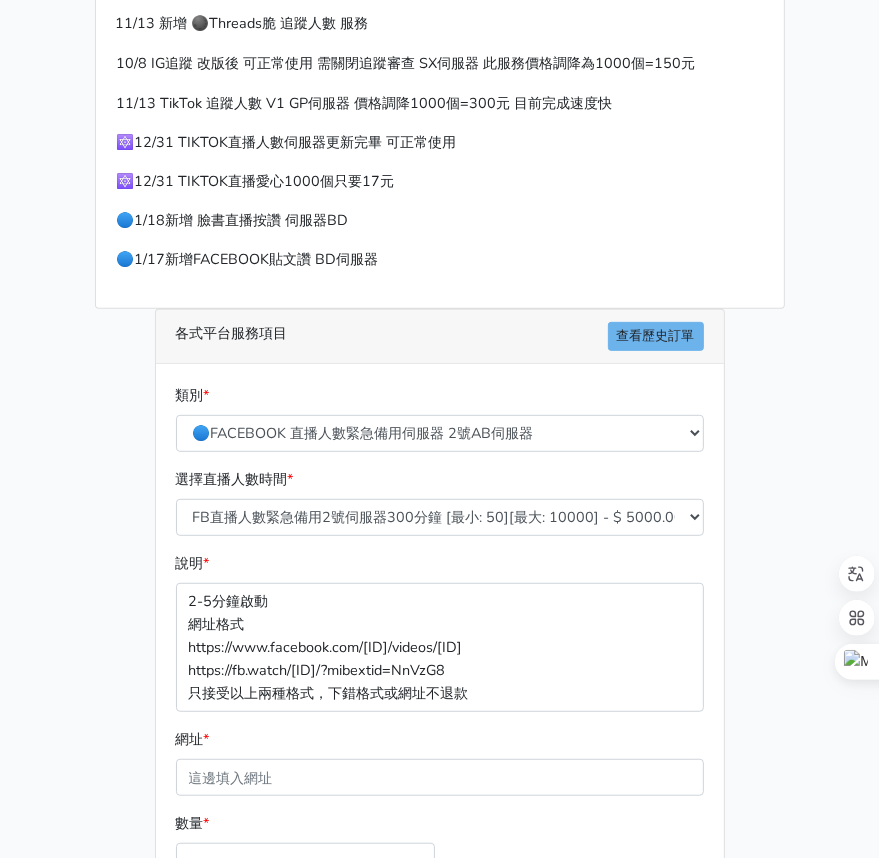 click on "類別 *
🔵FACEBOOK 直播人數緊急備用伺服器 2號AB伺服器
🔵FACEBOOK 網軍專用貼文留言 安全保密
🔵FACEBOOK 直播人數伺服器 快進
🔵9/30 FACEBOOK 直播人數緩慢進場緩慢退場 台灣獨家
🔵FACEBOOK 直播人數緊急備用伺服器 J1
🌕IG直播人數 * 說明 *" at bounding box center (440, 719) 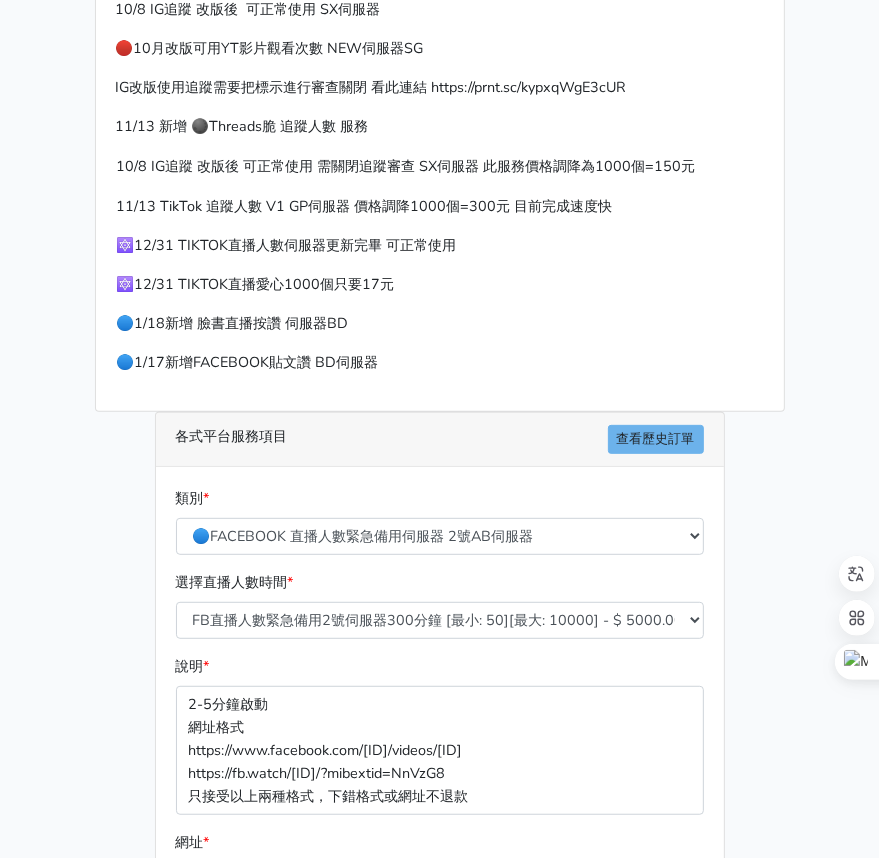 scroll, scrollTop: 300, scrollLeft: 0, axis: vertical 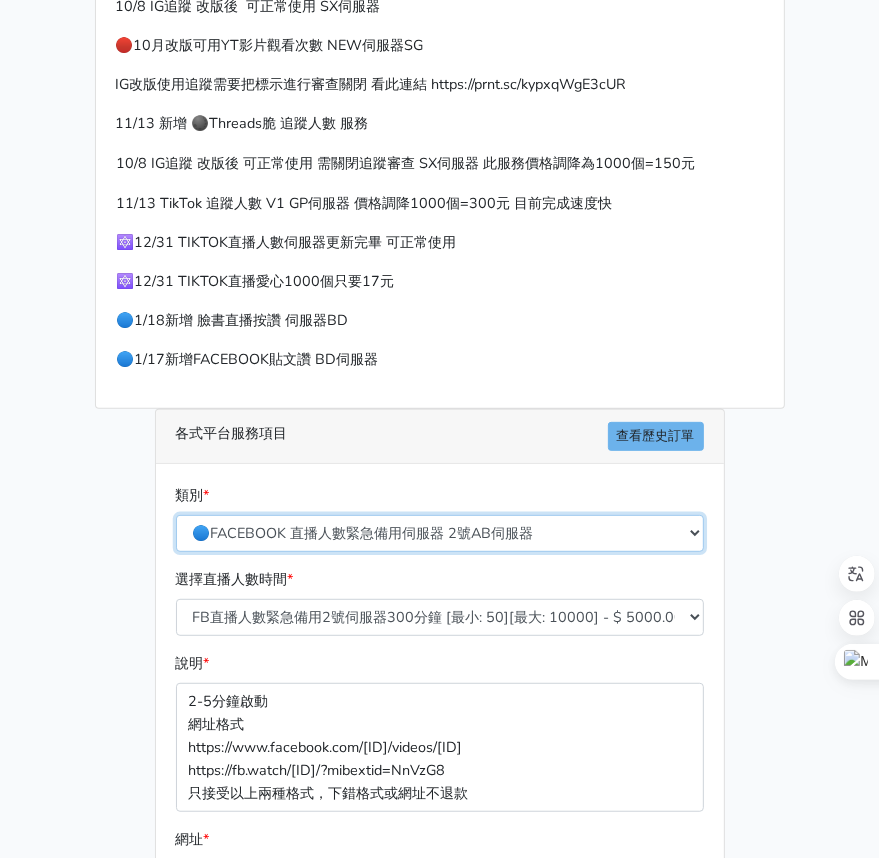 click on "🔵FACEBOOK 直播人數緊急備用伺服器 2號AB伺服器
🔵FACEBOOK 網軍專用貼文留言 安全保密
🔵FACEBOOK 直播人數伺服器 快進
🔵9/30 FACEBOOK 直播人數緩慢進場緩慢退場 台灣獨家
🔵FACEBOOK 直播人數緊急備用伺服器 J1
🔵FACEBOOK按讚-追蹤-評論-社團成員-影片觀看-短影片觀看
🔵台灣帳號FACEBOOK按讚、表情、分享、社團、追蹤服務" at bounding box center (440, 533) 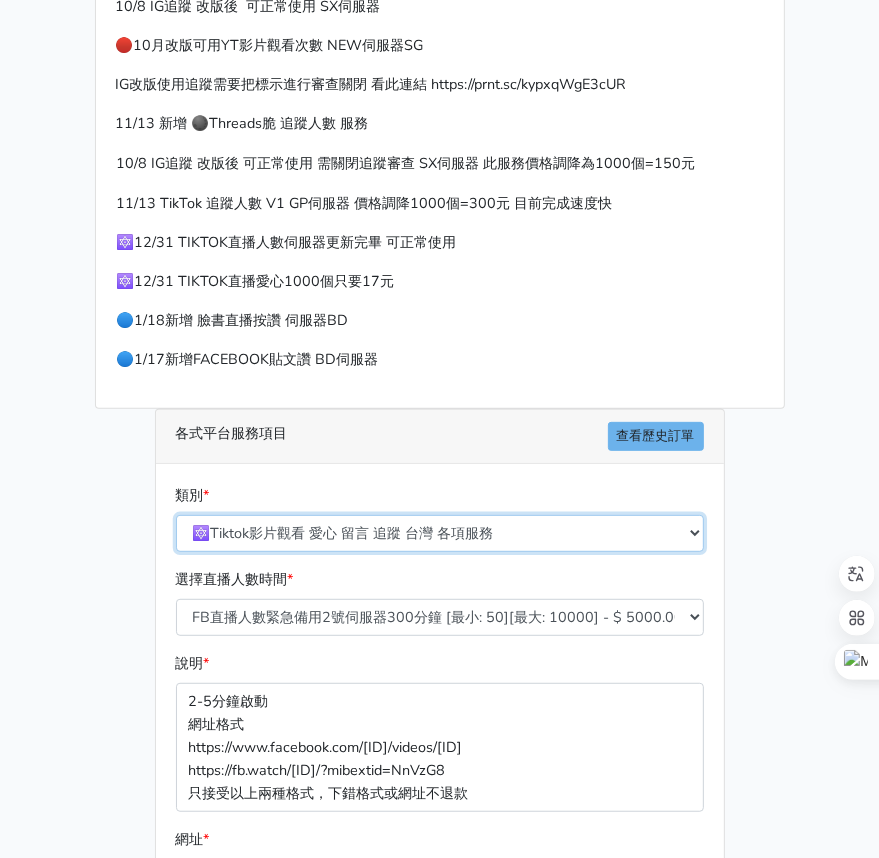 click on "🔵FACEBOOK 直播人數緊急備用伺服器 2號AB伺服器
🔵FACEBOOK 網軍專用貼文留言 安全保密
🔵FACEBOOK 直播人數伺服器 快進
🔵9/30 FACEBOOK 直播人數緩慢進場緩慢退場 台灣獨家
🔵FACEBOOK 直播人數緊急備用伺服器 J1
🔵FACEBOOK按讚-追蹤-評論-社團成員-影片觀看-短影片觀看
🔵台灣帳號FACEBOOK按讚、表情、分享、社團、追蹤服務" at bounding box center (440, 533) 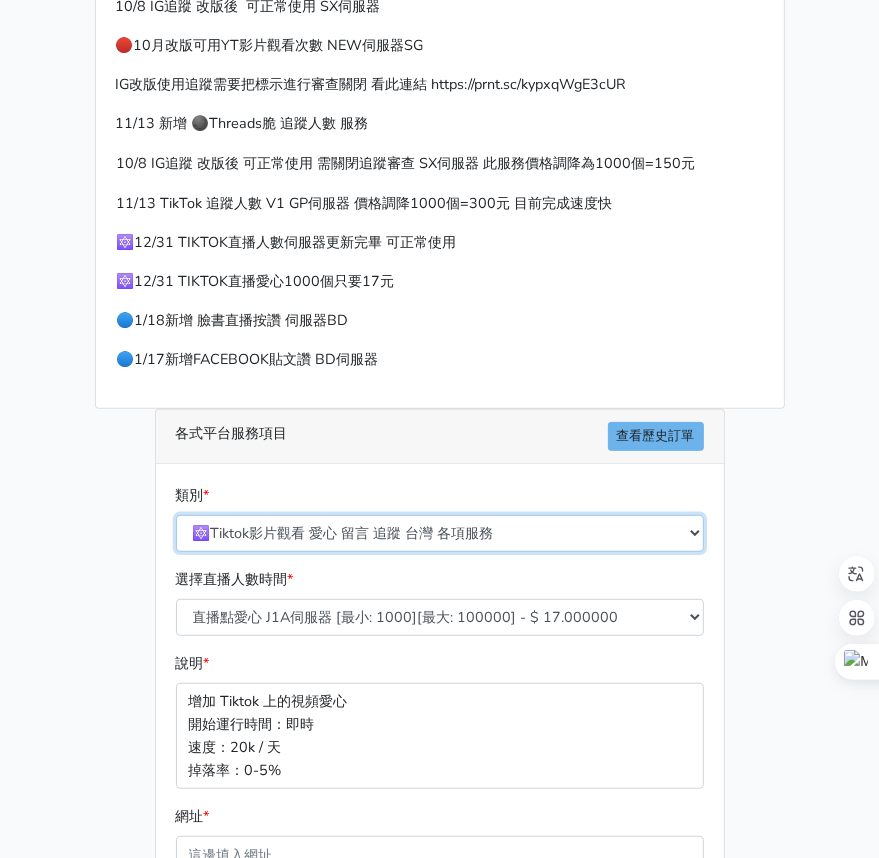 click on "🔵FACEBOOK 直播人數緊急備用伺服器 2號AB伺服器
🔵FACEBOOK 網軍專用貼文留言 安全保密
🔵FACEBOOK 直播人數伺服器 快進
🔵9/30 FACEBOOK 直播人數緩慢進場緩慢退場 台灣獨家
🔵FACEBOOK 直播人數緊急備用伺服器 J1
🔵FACEBOOK按讚-追蹤-評論-社團成員-影片觀看-短影片觀看
🔵台灣帳號FACEBOOK按讚、表情、分享、社團、追蹤服務" at bounding box center [440, 533] 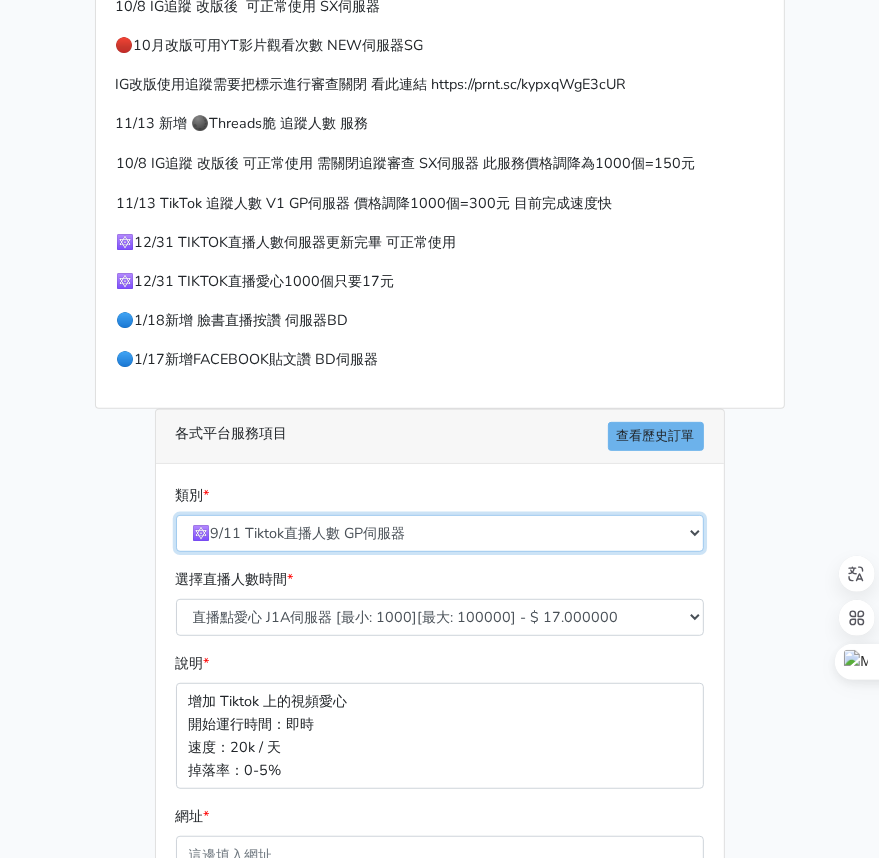 click on "🔵FACEBOOK 直播人數緊急備用伺服器 2號AB伺服器
🔵FACEBOOK 網軍專用貼文留言 安全保密
🔵FACEBOOK 直播人數伺服器 快進
🔵9/30 FACEBOOK 直播人數緩慢進場緩慢退場 台灣獨家
🔵FACEBOOK 直播人數緊急備用伺服器 J1
🔵FACEBOOK按讚-追蹤-評論-社團成員-影片觀看-短影片觀看
🔵台灣帳號FACEBOOK按讚、表情、分享、社團、追蹤服務" at bounding box center [440, 533] 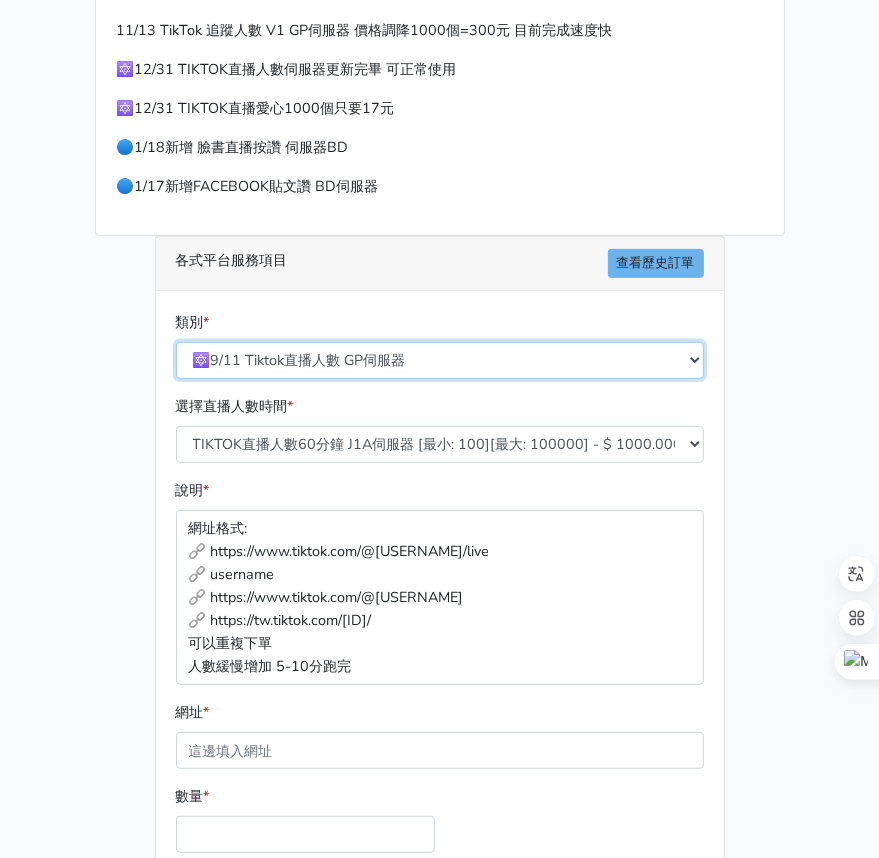 scroll, scrollTop: 600, scrollLeft: 0, axis: vertical 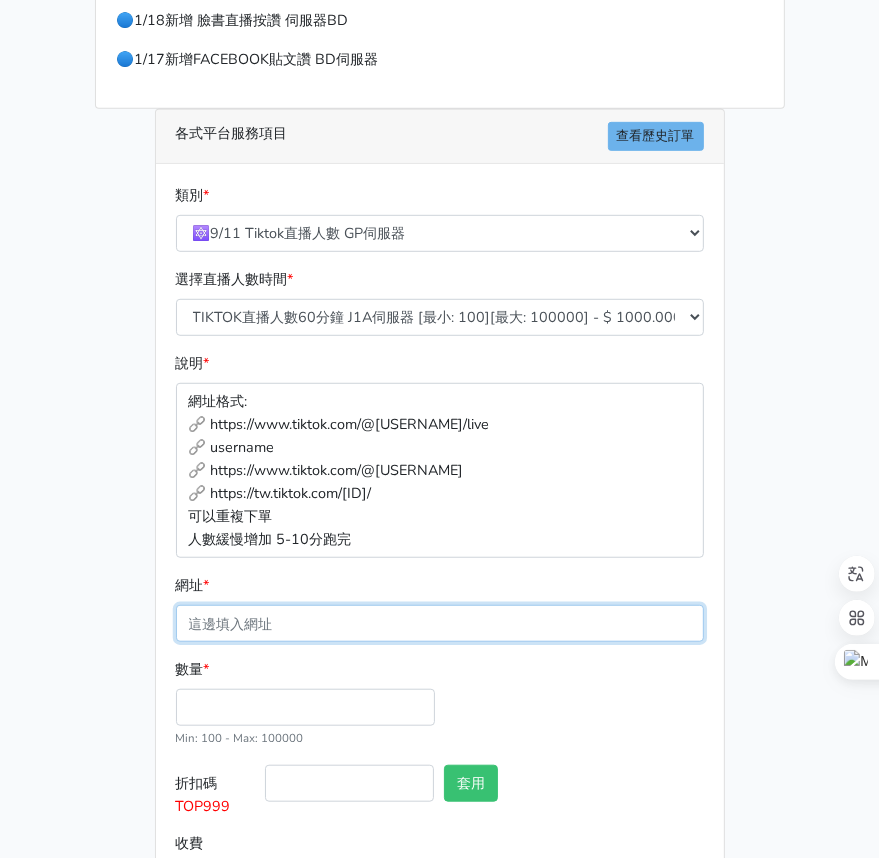 click on "網址 *" at bounding box center (440, 623) 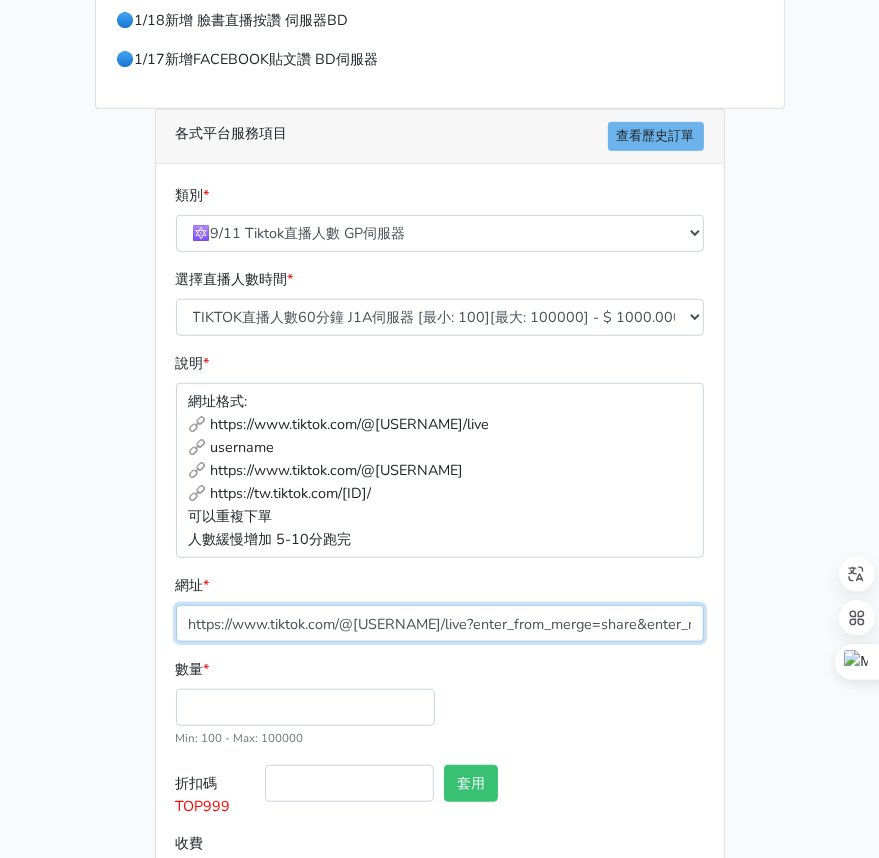 scroll, scrollTop: 0, scrollLeft: 164, axis: horizontal 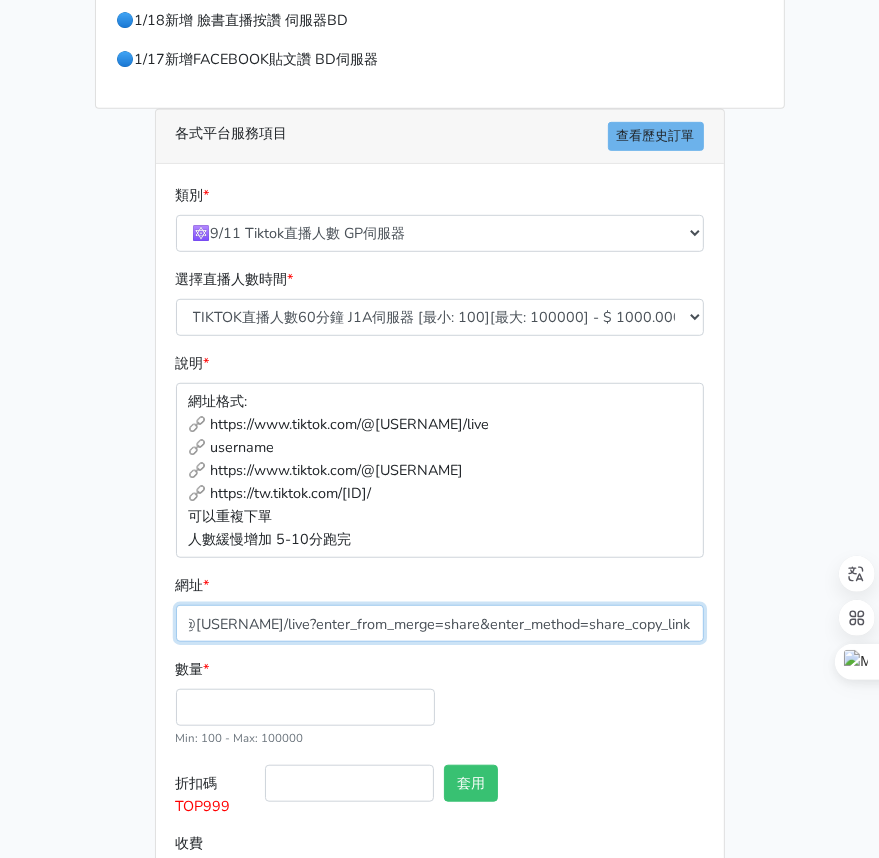 type on "https://www.tiktok.com/@[USERNAME]/live?enter_from_merge=share&enter_method=share_copy_link" 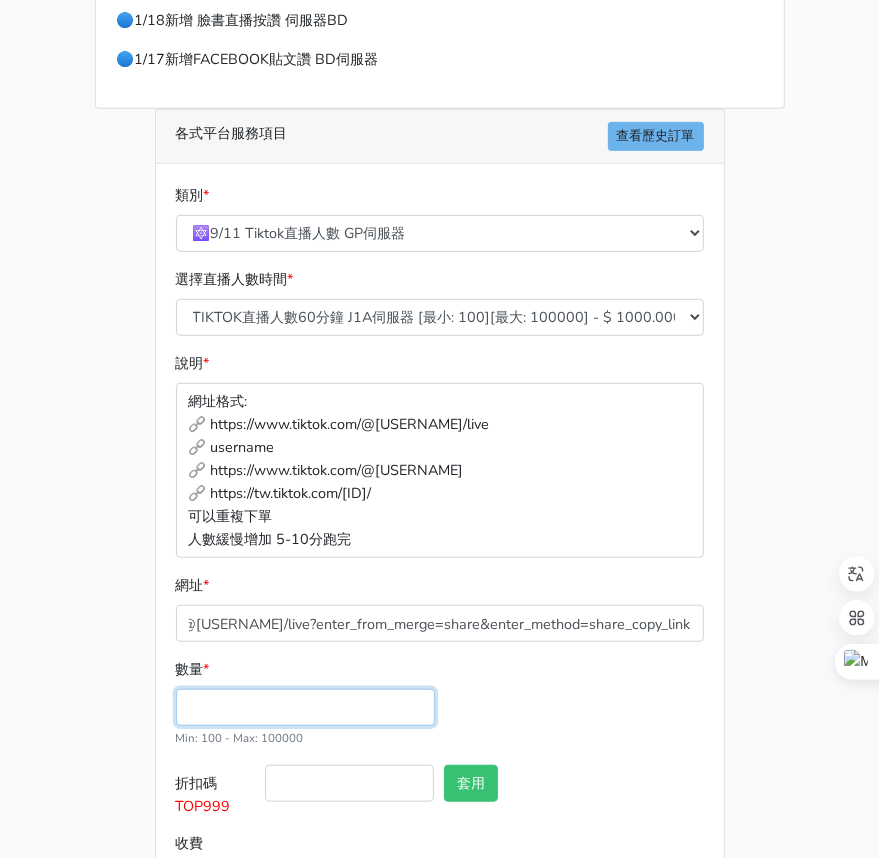 click on "數量 *" at bounding box center [305, 707] 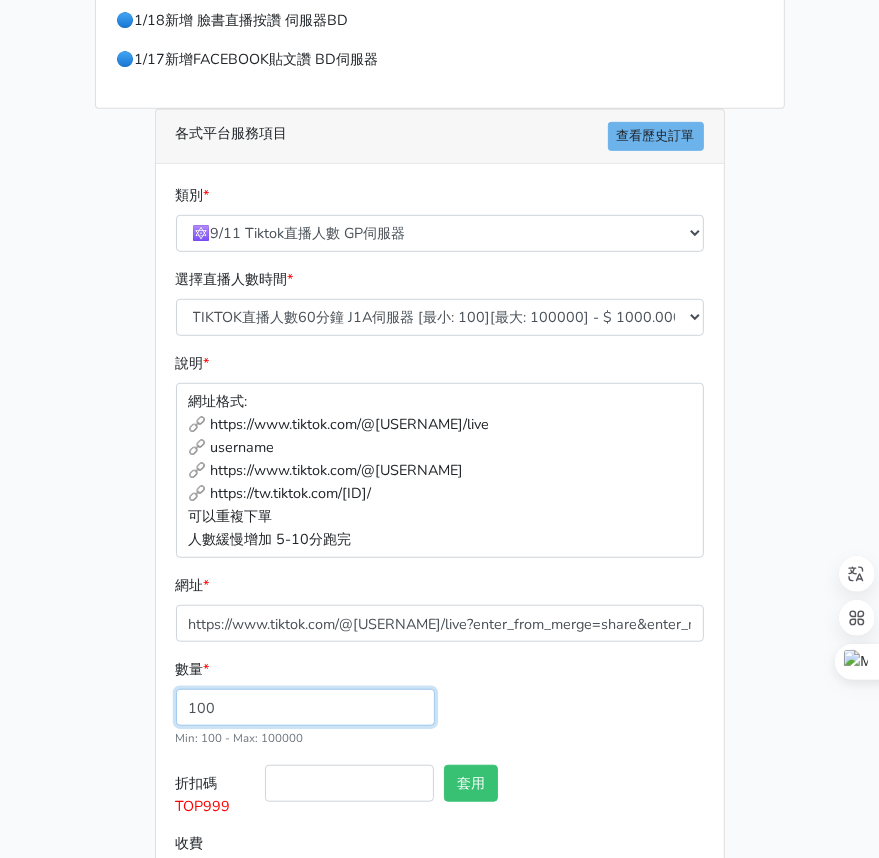 type on "100" 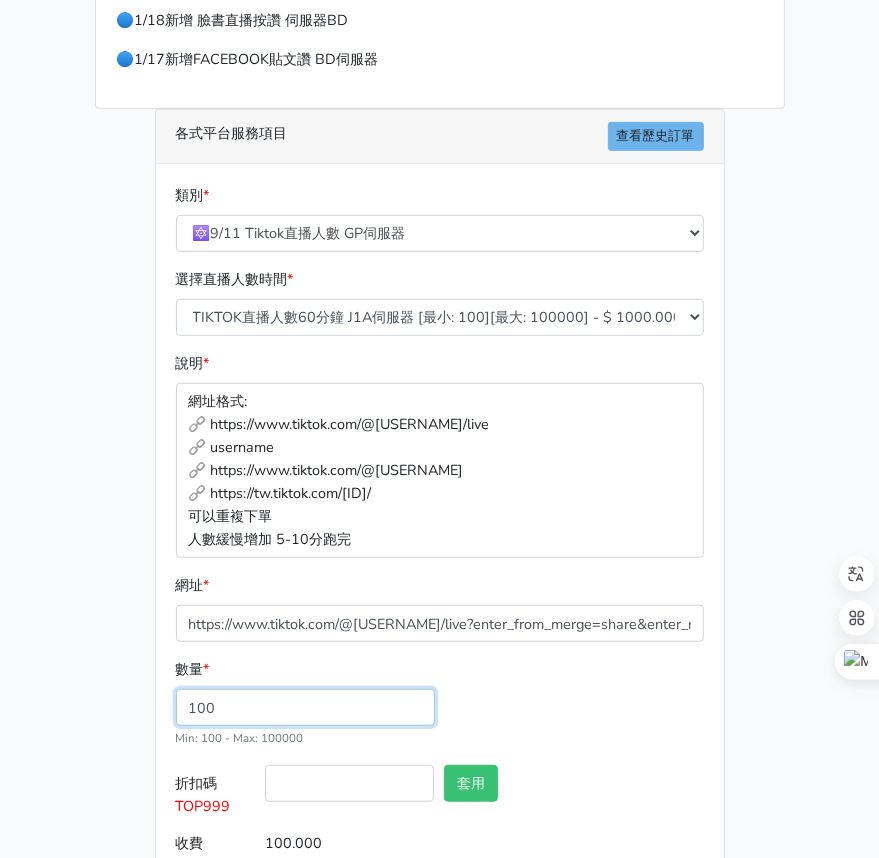 click on "數量 *
100
Min: 100 - Max: 100000" at bounding box center [440, 711] 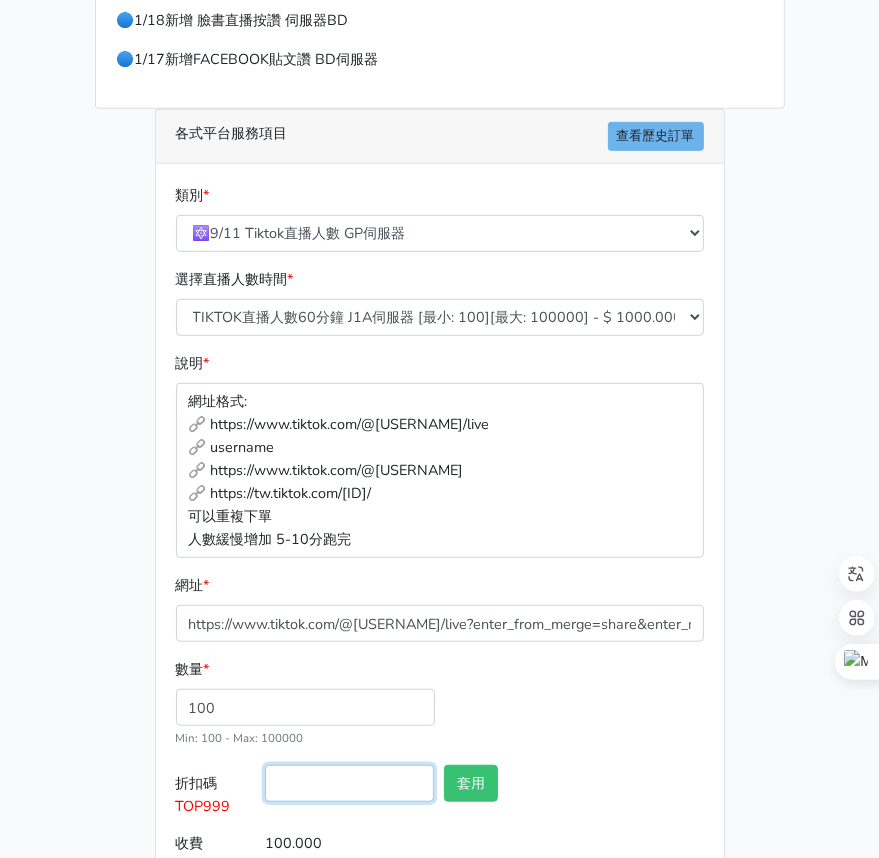 click on "折扣碼  TOP999" at bounding box center [349, 783] 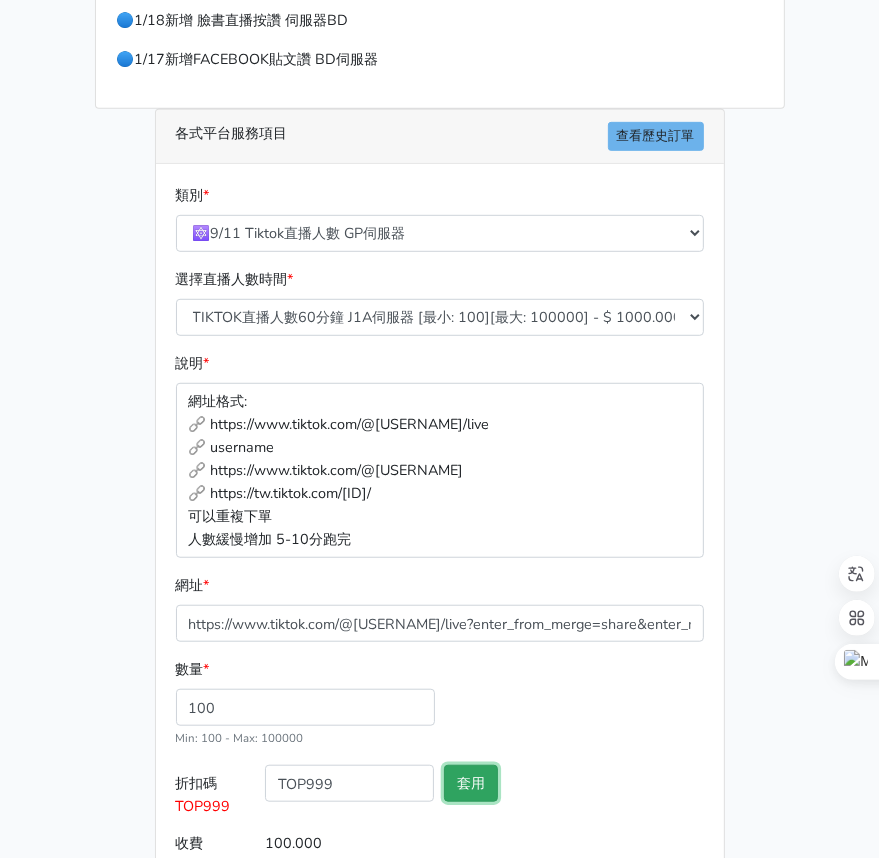 click on "套用" at bounding box center (471, 783) 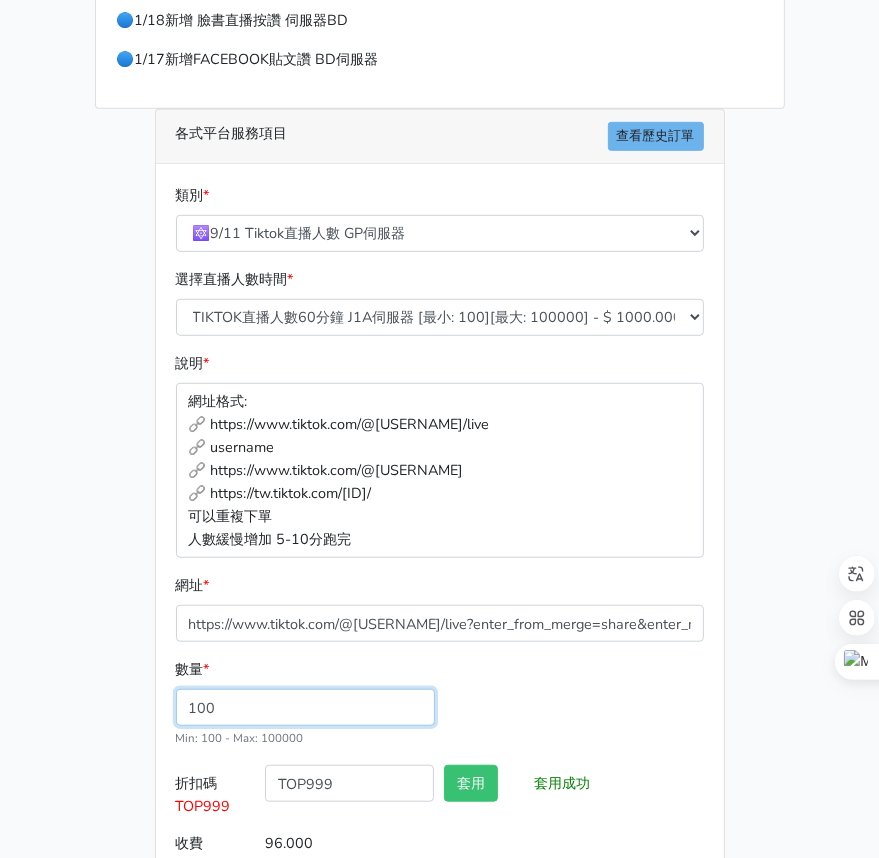 click on "數量 *
100
Min: 100 - Max: 100000" at bounding box center (440, 711) 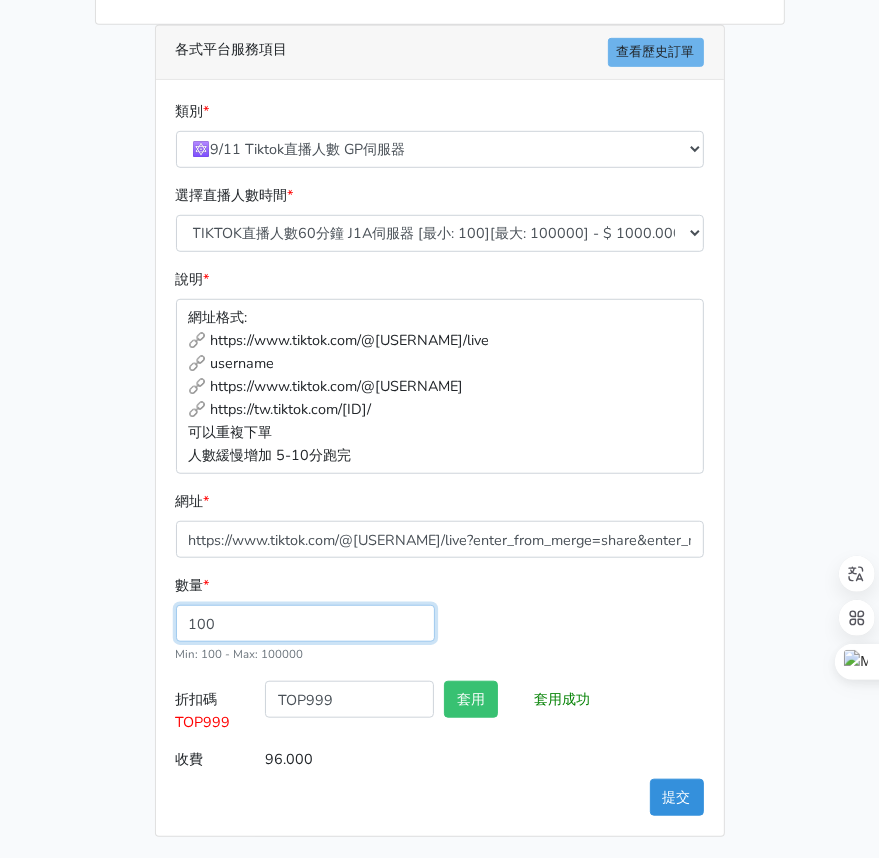 drag, startPoint x: 288, startPoint y: 639, endPoint x: 172, endPoint y: 625, distance: 116.841774 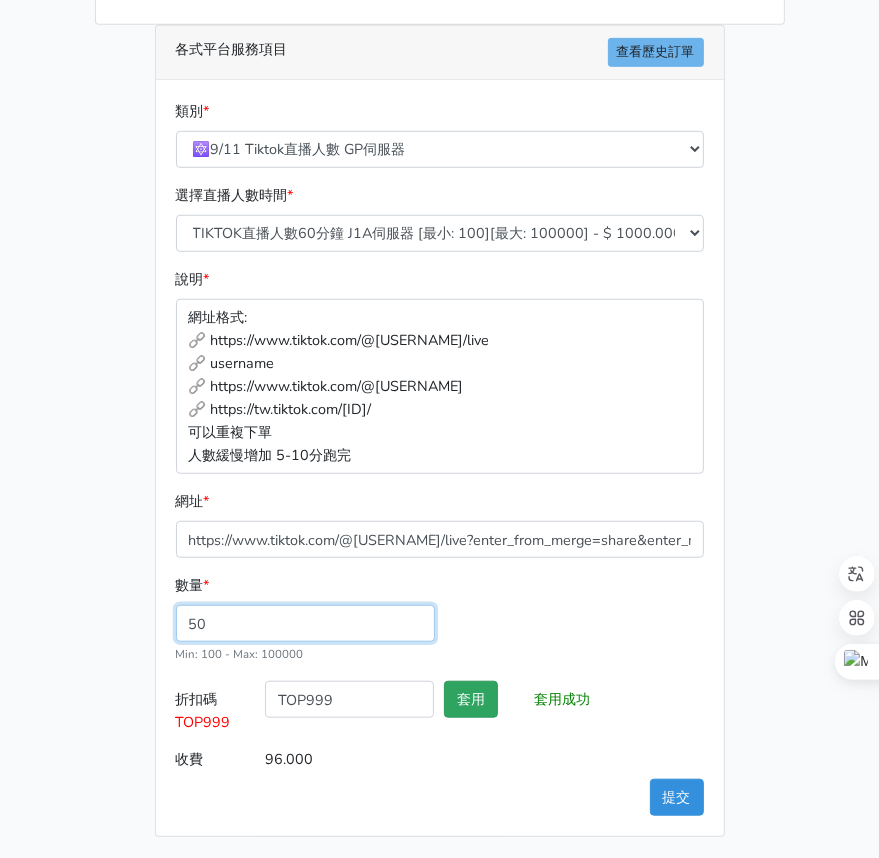 type on "50" 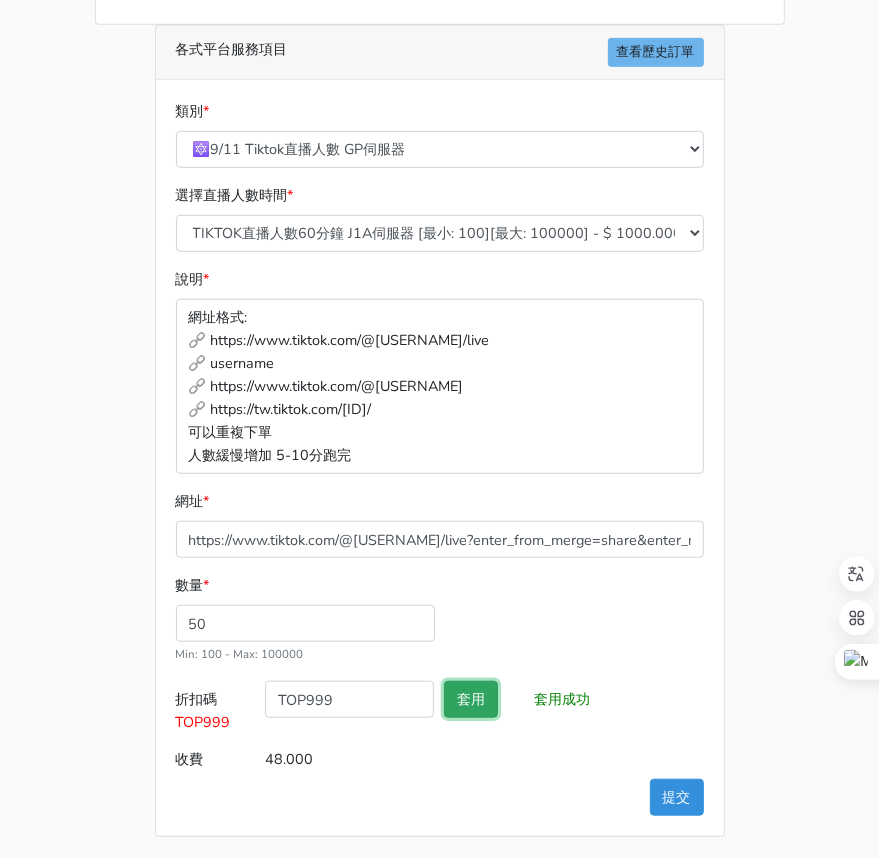 click on "套用" at bounding box center (471, 699) 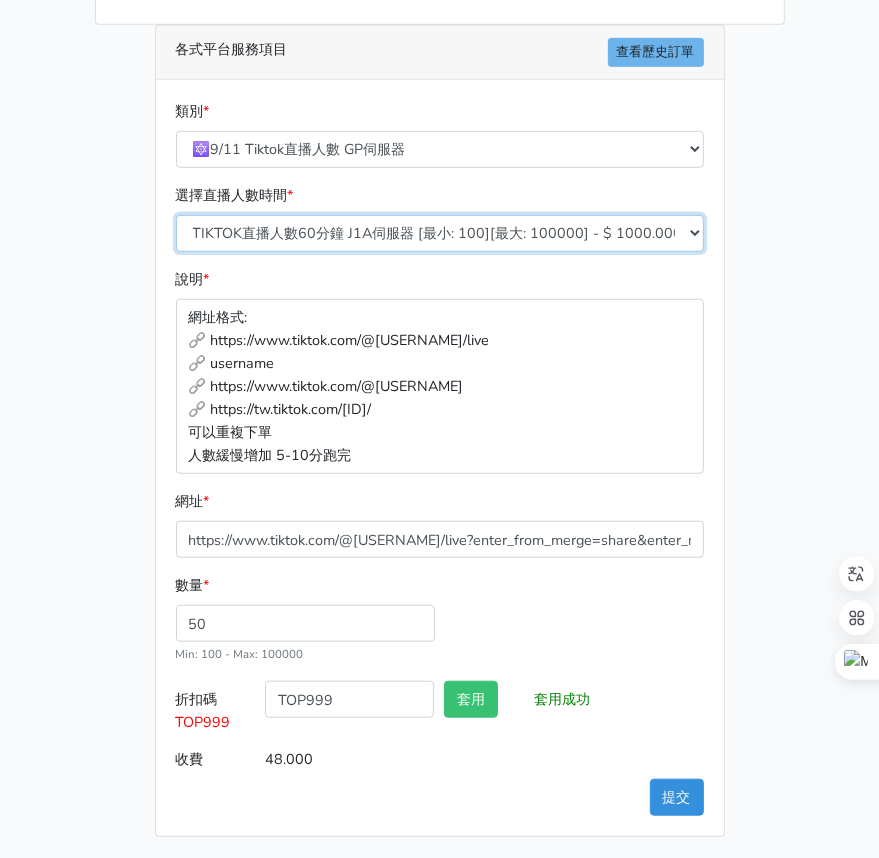 click on "TIKTOK直播人數60分鐘 J1A伺服器 [最小: 100][最大: 100000] - $ 1000.000000 TIKTOK直播人數120分鐘 J1A伺服器 [最小: 100][最大: 100000] - $ 2000.000000 TIKTOK直播人數180分鐘 J1A伺服器 [最小: 100][最大: 100000] - $ 3000.000000 TIKTOK直播人數240分鐘 J1A伺服器 [最小: 100][最大: 100000] - $ 4000.000000 TIKTOK直播人數300分鐘 J1A伺服器 [最小: 100][最大: 100000] - $ 5000.000000 TIKTOK直播人數360分鐘 J1A伺服器 [最小: 100][最大: 100000] - $ 6000.000000" at bounding box center [440, 233] 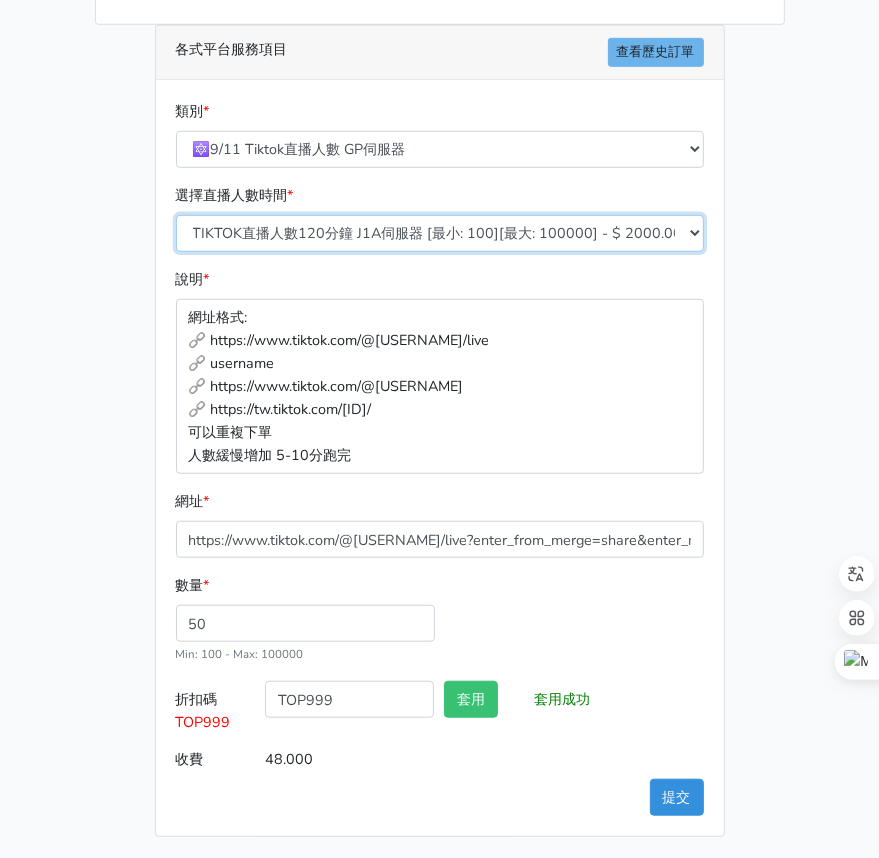click on "TIKTOK直播人數60分鐘 J1A伺服器 [最小: 100][最大: 100000] - $ 1000.000000 TIKTOK直播人數120分鐘 J1A伺服器 [最小: 100][最大: 100000] - $ 2000.000000 TIKTOK直播人數180分鐘 J1A伺服器 [最小: 100][最大: 100000] - $ 3000.000000 TIKTOK直播人數240分鐘 J1A伺服器 [最小: 100][最大: 100000] - $ 4000.000000 TIKTOK直播人數300分鐘 J1A伺服器 [最小: 100][最大: 100000] - $ 5000.000000 TIKTOK直播人數360分鐘 J1A伺服器 [最小: 100][最大: 100000] - $ 6000.000000" at bounding box center [440, 233] 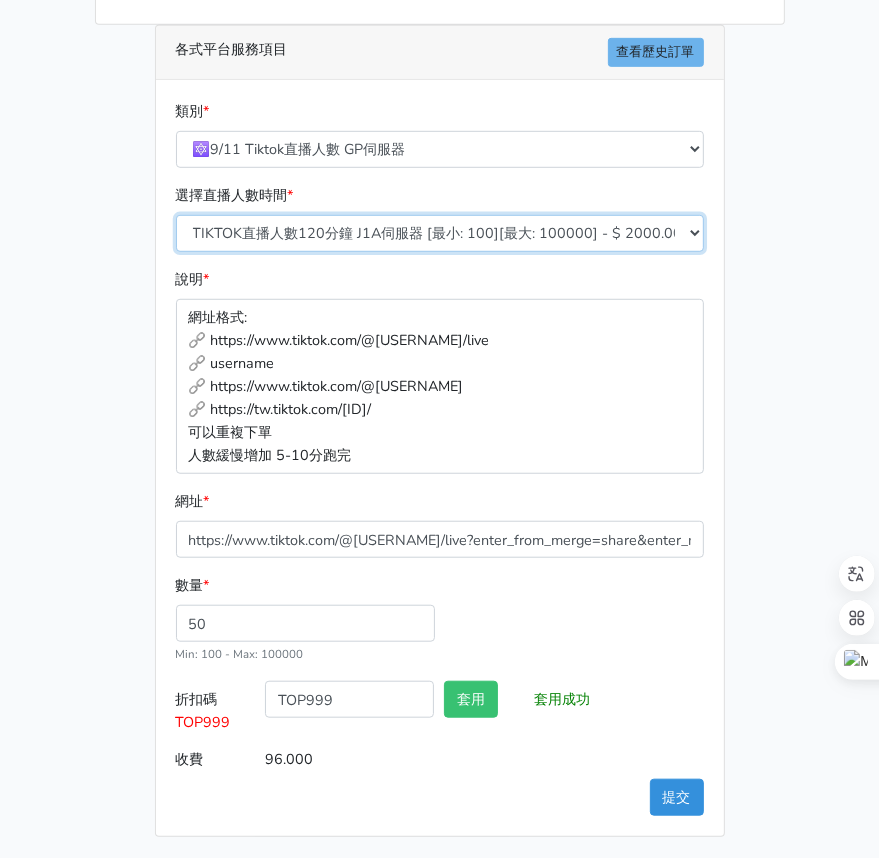 click on "TIKTOK直播人數60分鐘 J1A伺服器 [最小: 100][最大: 100000] - $ 1000.000000 TIKTOK直播人數120分鐘 J1A伺服器 [最小: 100][最大: 100000] - $ 2000.000000 TIKTOK直播人數180分鐘 J1A伺服器 [最小: 100][最大: 100000] - $ 3000.000000 TIKTOK直播人數240分鐘 J1A伺服器 [最小: 100][最大: 100000] - $ 4000.000000 TIKTOK直播人數300分鐘 J1A伺服器 [最小: 100][最大: 100000] - $ 5000.000000 TIKTOK直播人數360分鐘 J1A伺服器 [最小: 100][最大: 100000] - $ 6000.000000" at bounding box center [440, 233] 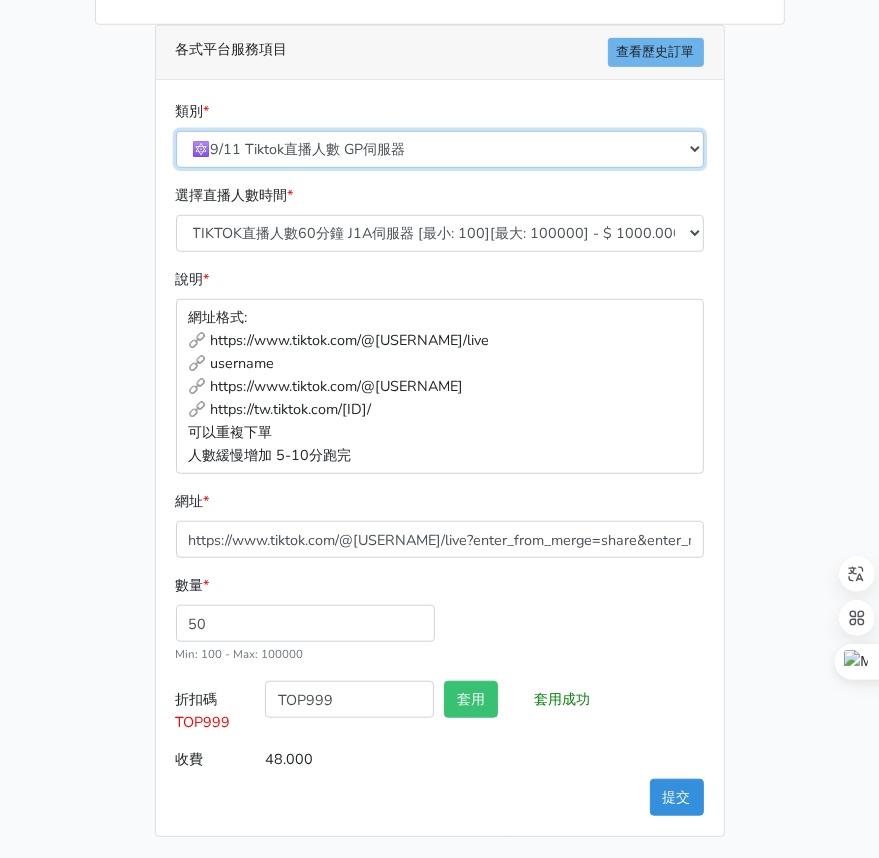 click on "🔵FACEBOOK 直播人數緊急備用伺服器 2號AB伺服器
🔵FACEBOOK 網軍專用貼文留言 安全保密
🔵FACEBOOK 直播人數伺服器 快進
🔵9/30 FACEBOOK 直播人數緩慢進場緩慢退場 台灣獨家
🔵FACEBOOK 直播人數緊急備用伺服器 J1
🔵FACEBOOK按讚-追蹤-評論-社團成員-影片觀看-短影片觀看
🔵台灣帳號FACEBOOK按讚、表情、分享、社團、追蹤服務" at bounding box center (440, 149) 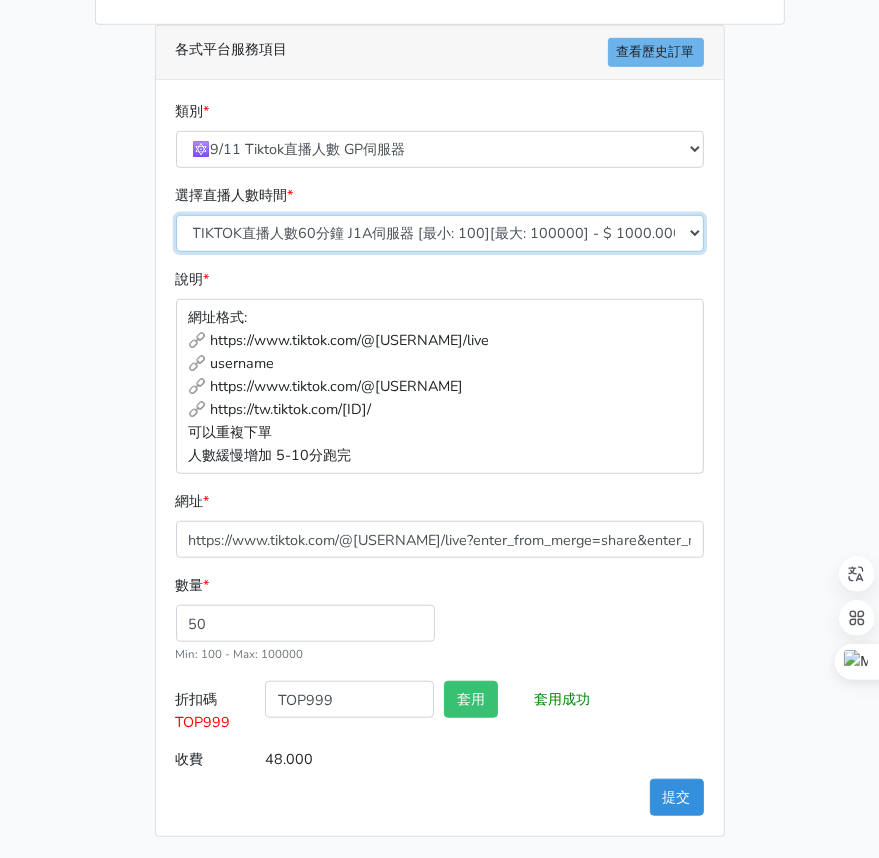 click on "TIKTOK直播人數60分鐘 J1A伺服器 [最小: 100][最大: 100000] - $ 1000.000000 TIKTOK直播人數120分鐘 J1A伺服器 [最小: 100][最大: 100000] - $ 2000.000000 TIKTOK直播人數180分鐘 J1A伺服器 [最小: 100][最大: 100000] - $ 3000.000000 TIKTOK直播人數240分鐘 J1A伺服器 [最小: 100][最大: 100000] - $ 4000.000000 TIKTOK直播人數300分鐘 J1A伺服器 [最小: 100][最大: 100000] - $ 5000.000000 TIKTOK直播人數360分鐘 J1A伺服器 [最小: 100][最大: 100000] - $ 6000.000000" at bounding box center [440, 233] 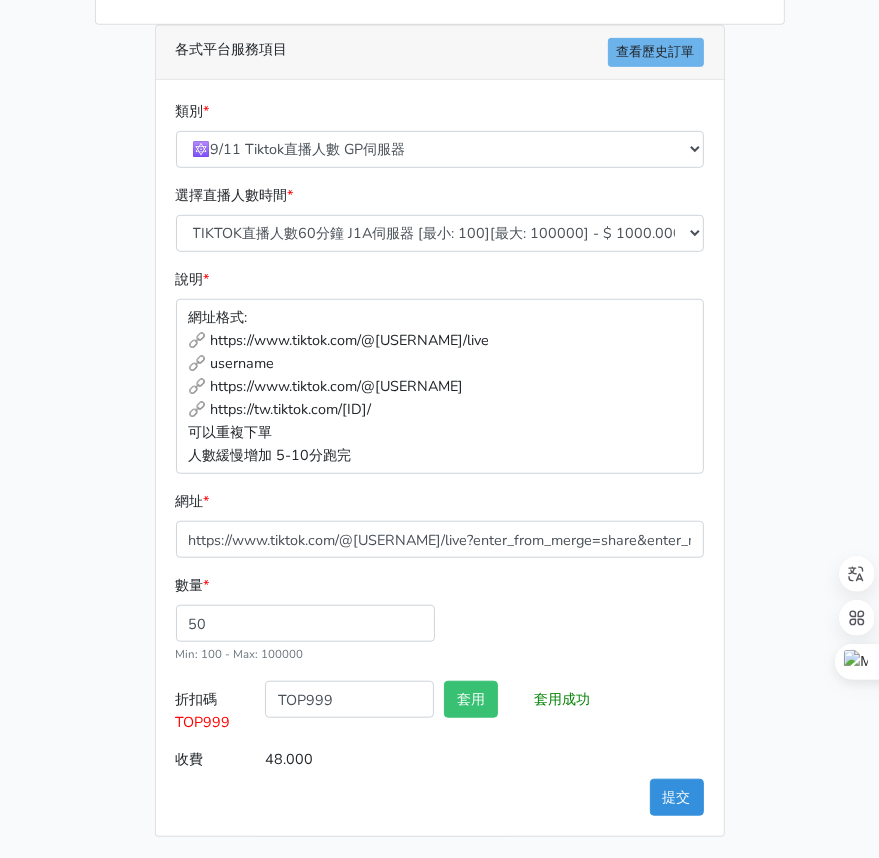 click on "數量 *
50
Min: 100 - Max: 100000" at bounding box center [440, 627] 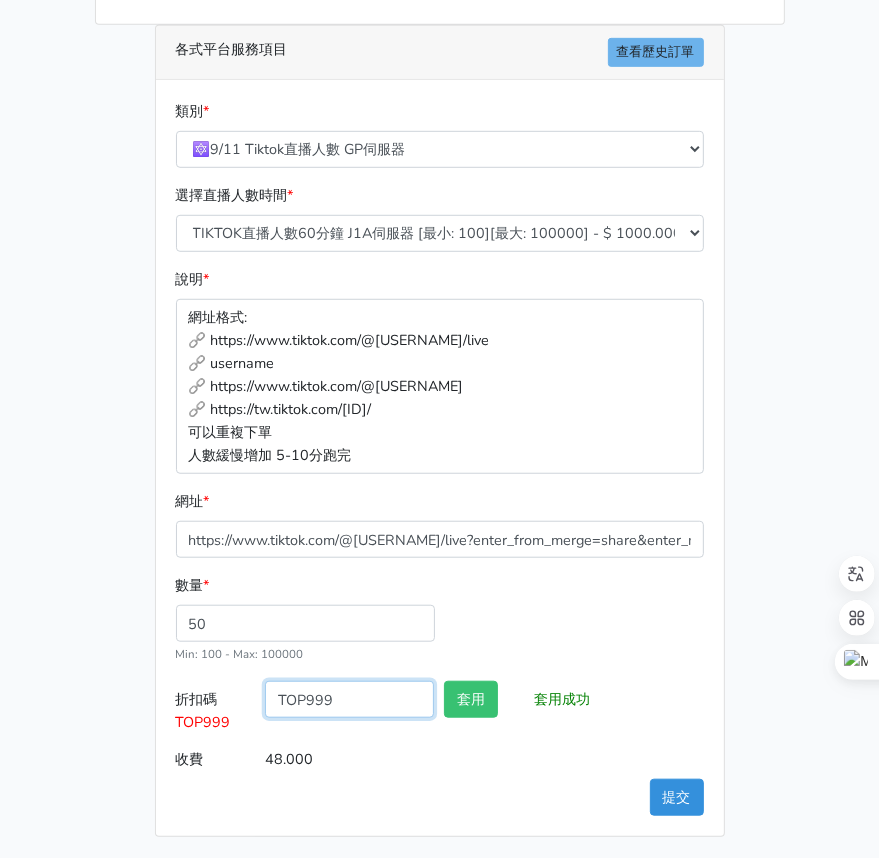 click on "TOP999" at bounding box center [349, 699] 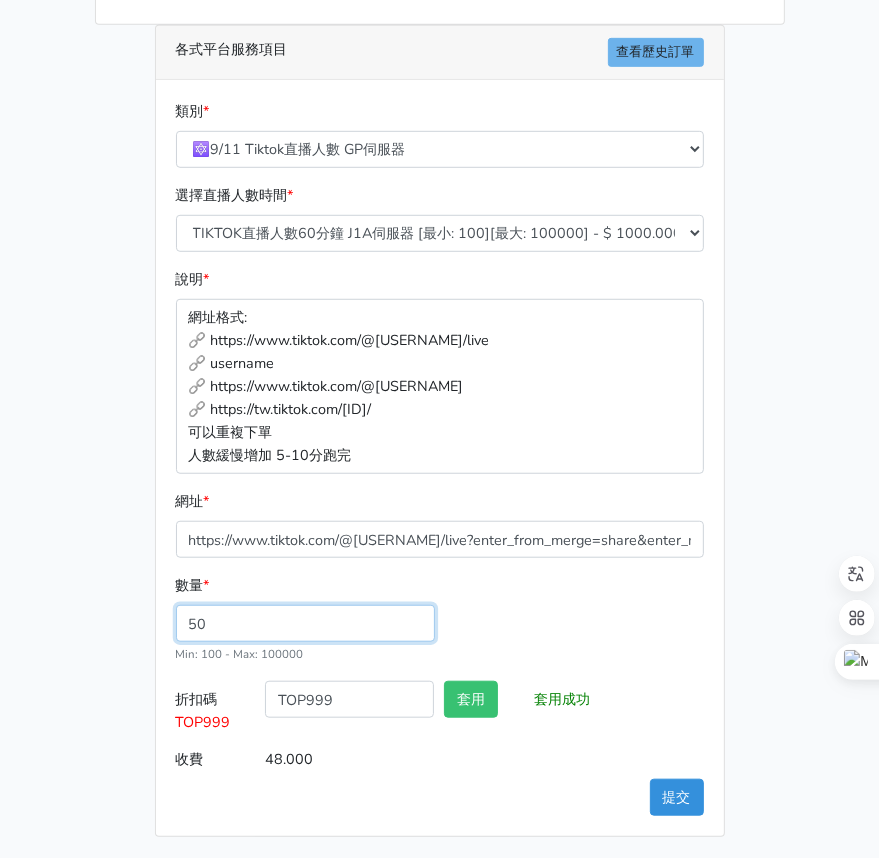 drag, startPoint x: 236, startPoint y: 619, endPoint x: 166, endPoint y: 619, distance: 70 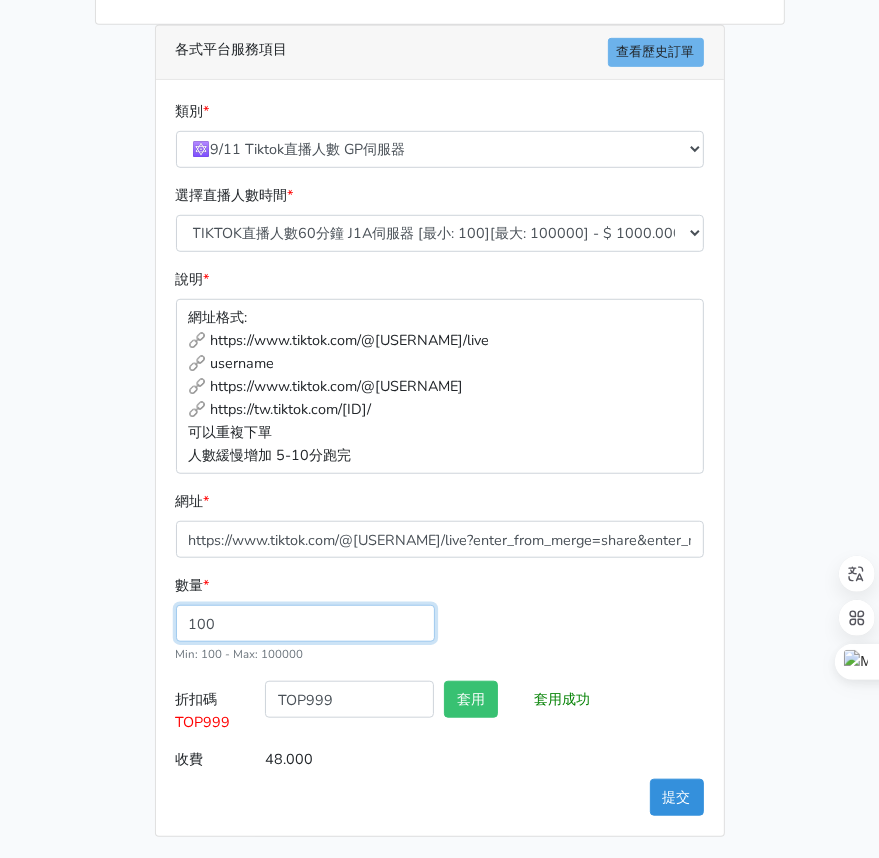 drag, startPoint x: 316, startPoint y: 621, endPoint x: 62, endPoint y: 615, distance: 254.07086 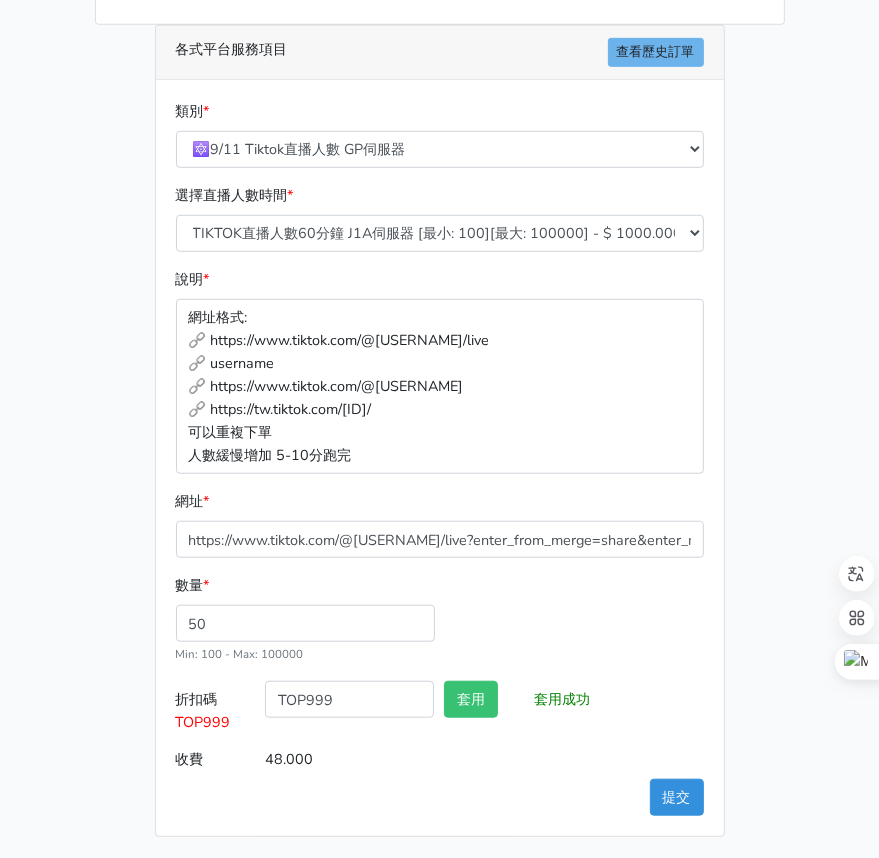 click on "套用" at bounding box center [484, 711] 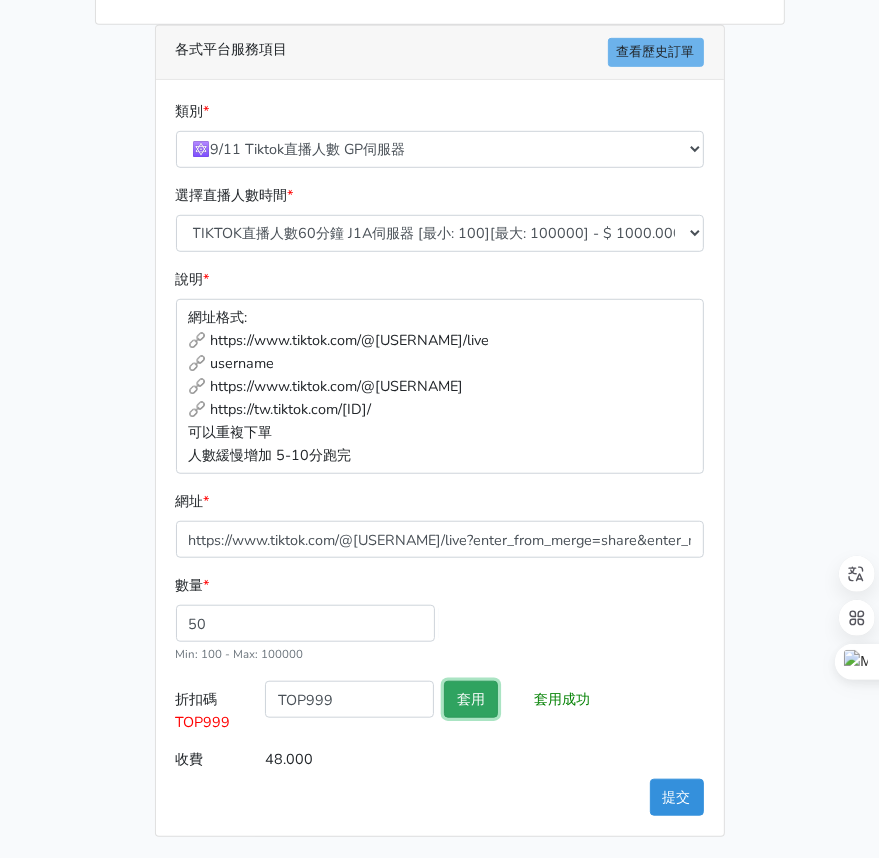 click on "套用" at bounding box center (471, 699) 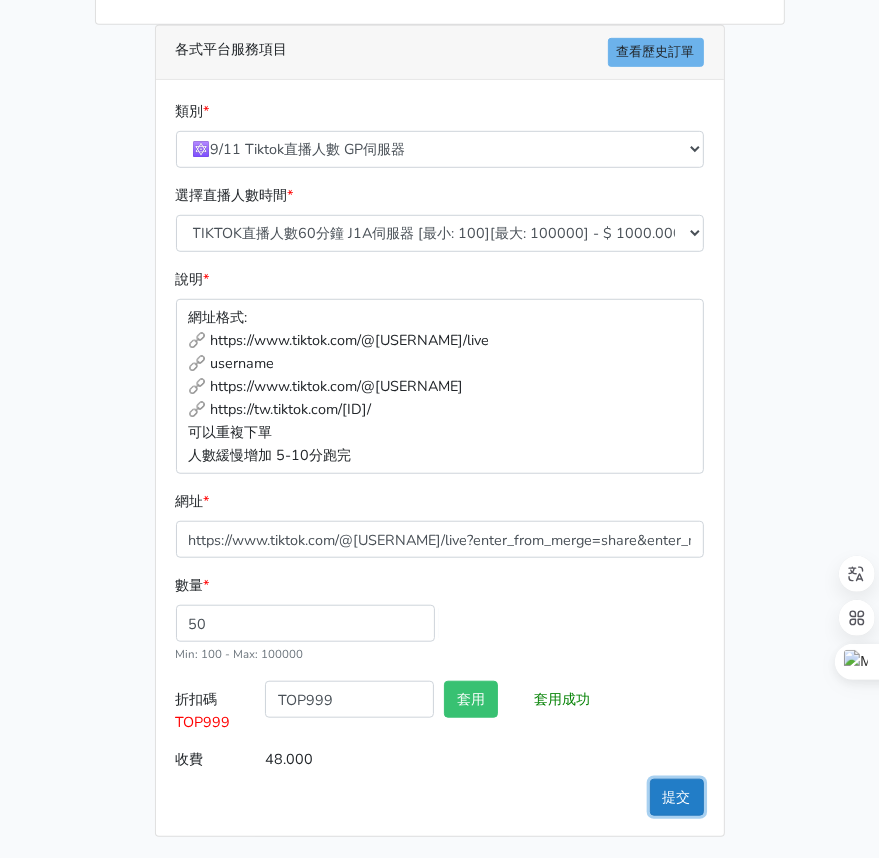 click on "提交" at bounding box center [677, 797] 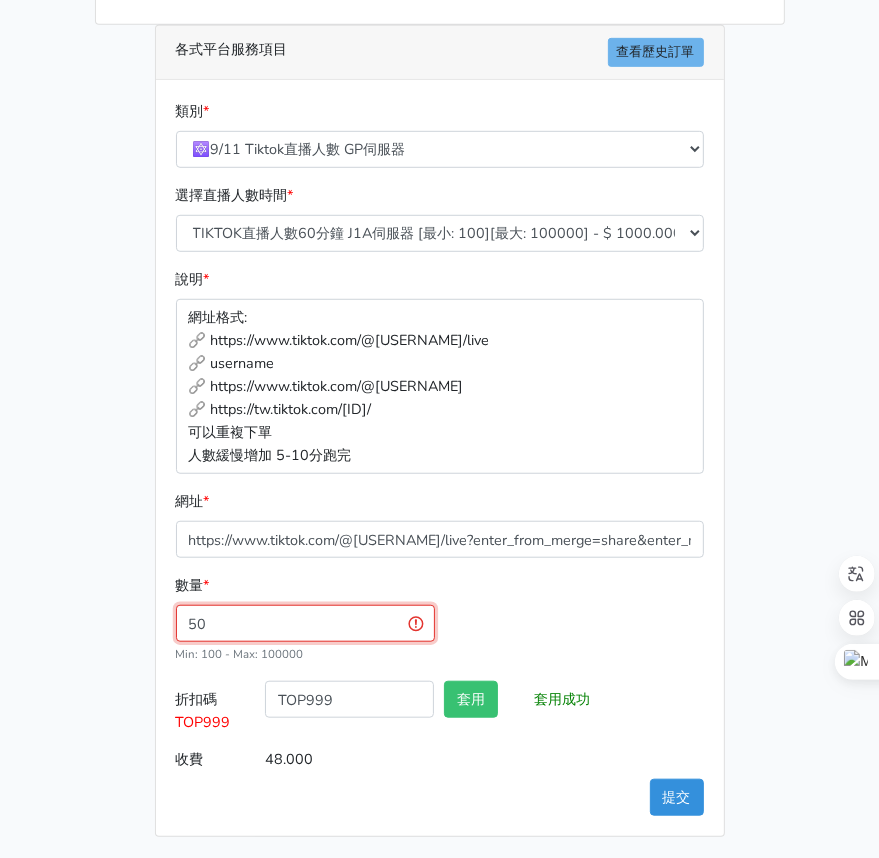 drag, startPoint x: 295, startPoint y: 616, endPoint x: 68, endPoint y: 620, distance: 227.03523 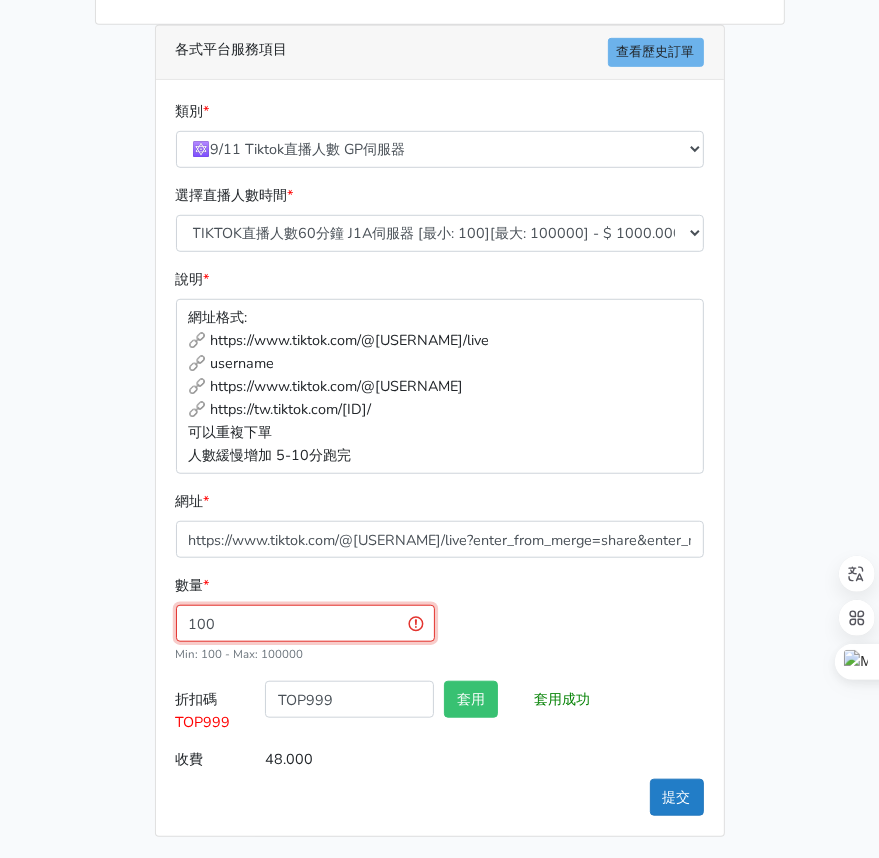 type on "100" 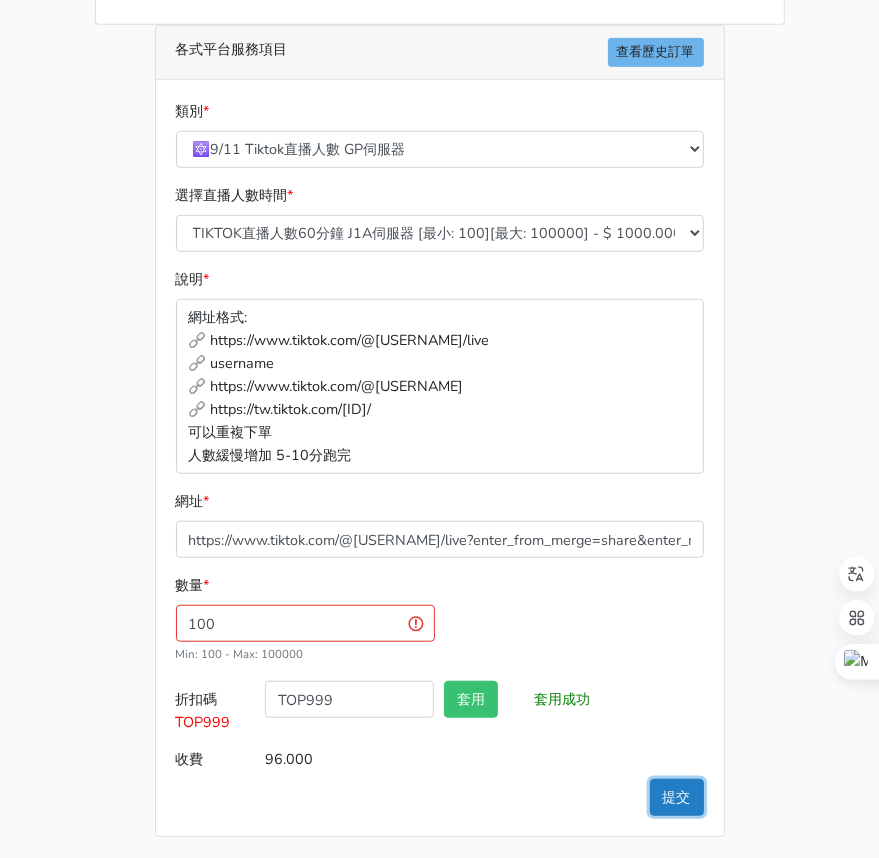 click on "提交" at bounding box center (677, 797) 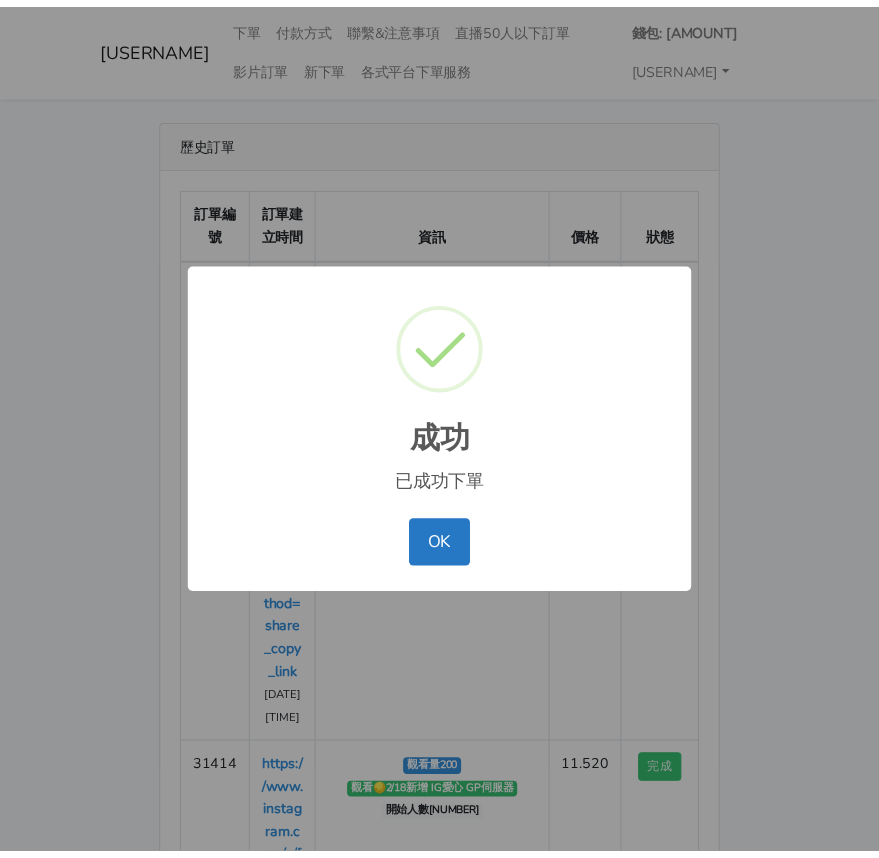 scroll, scrollTop: 0, scrollLeft: 0, axis: both 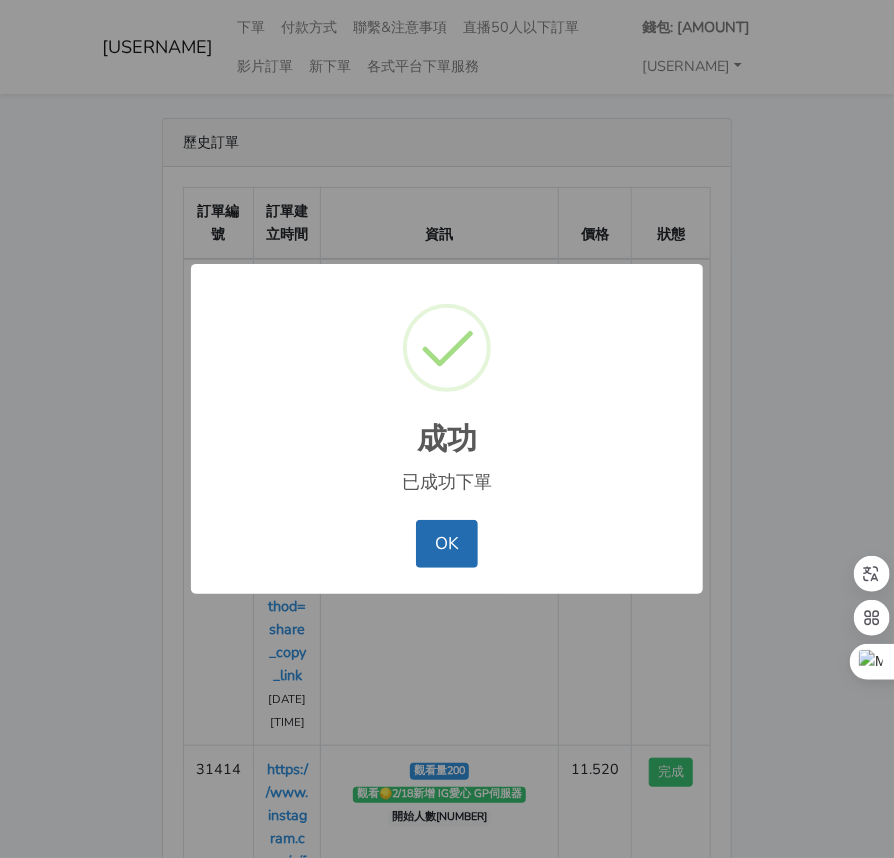click on "OK" at bounding box center [446, 544] 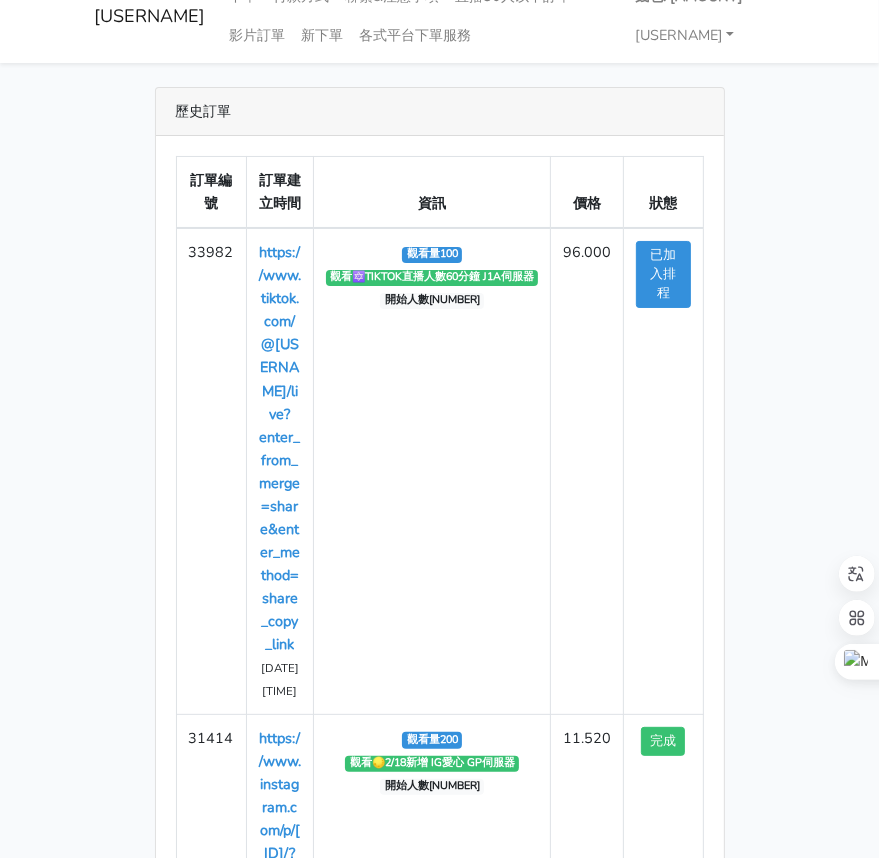 scroll, scrollTop: 0, scrollLeft: 0, axis: both 